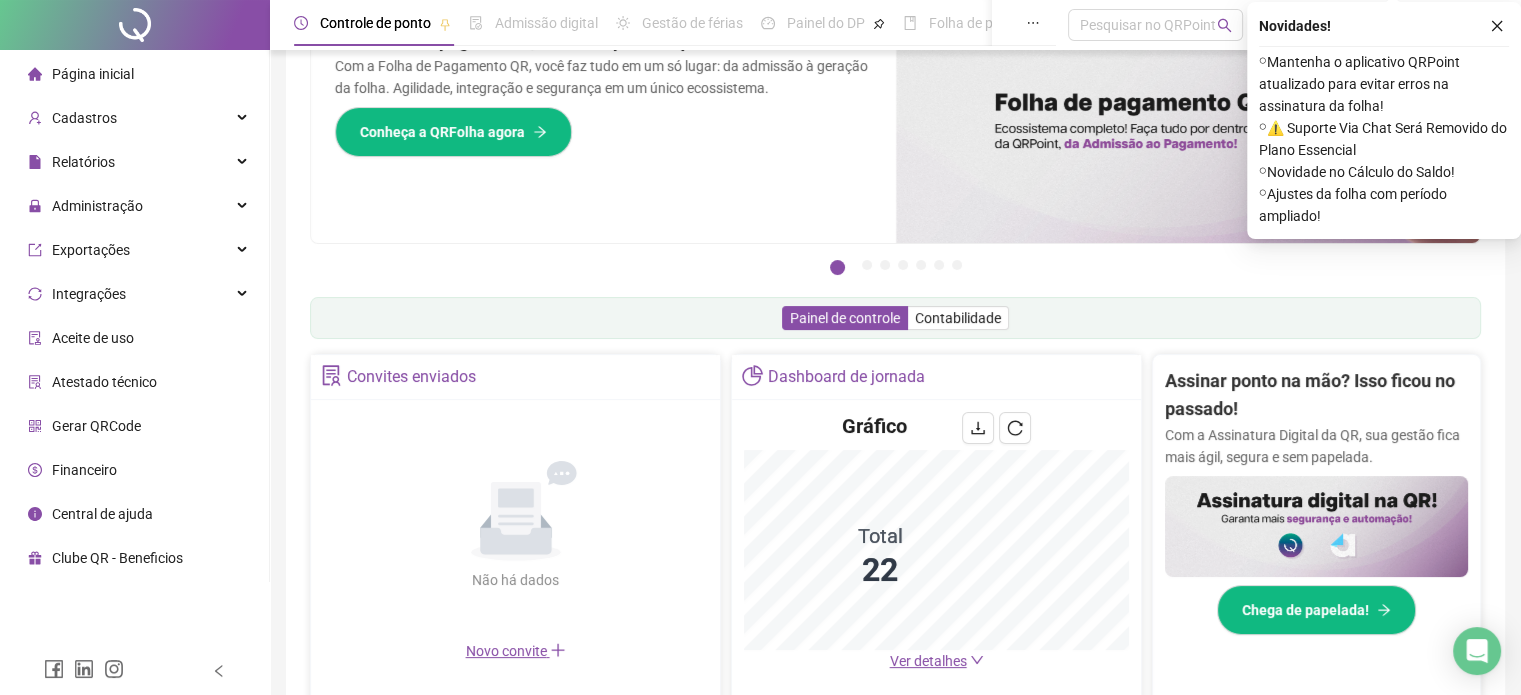scroll, scrollTop: 100, scrollLeft: 0, axis: vertical 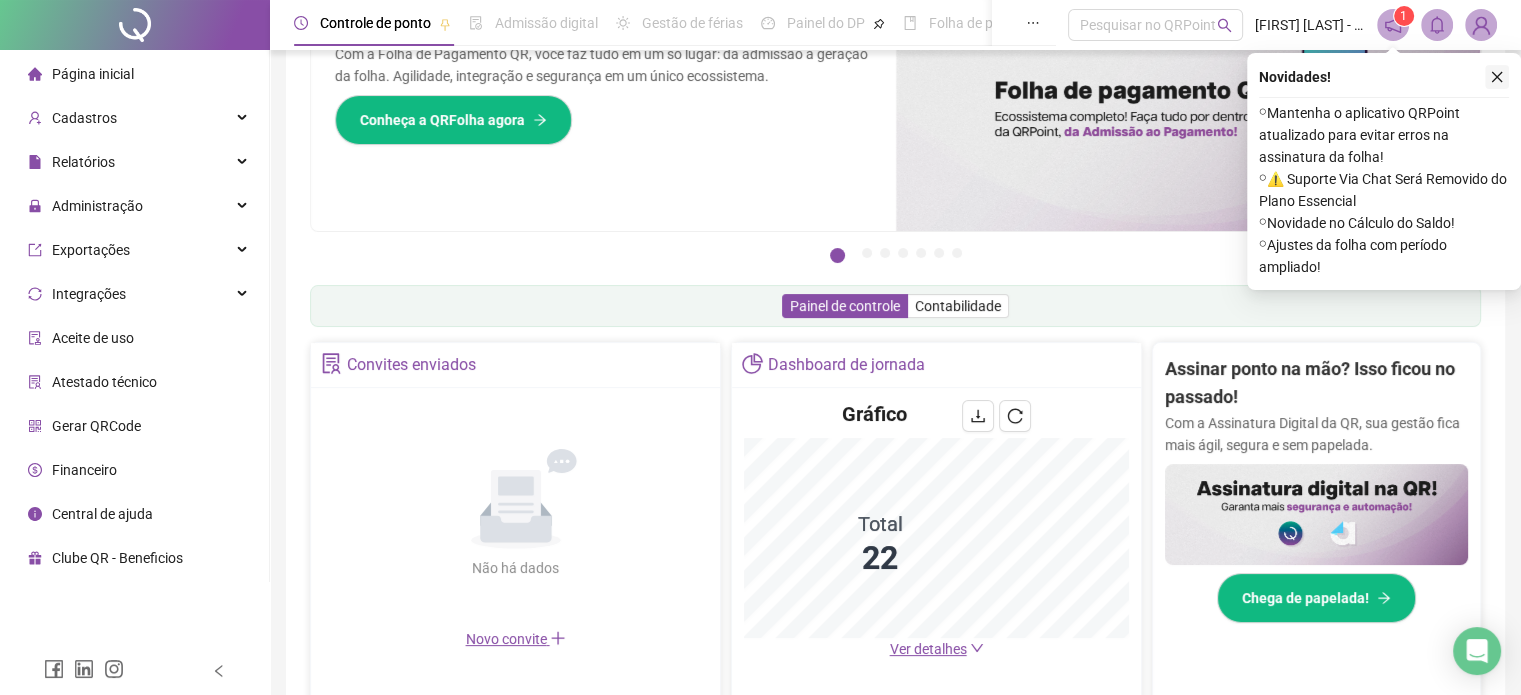 click 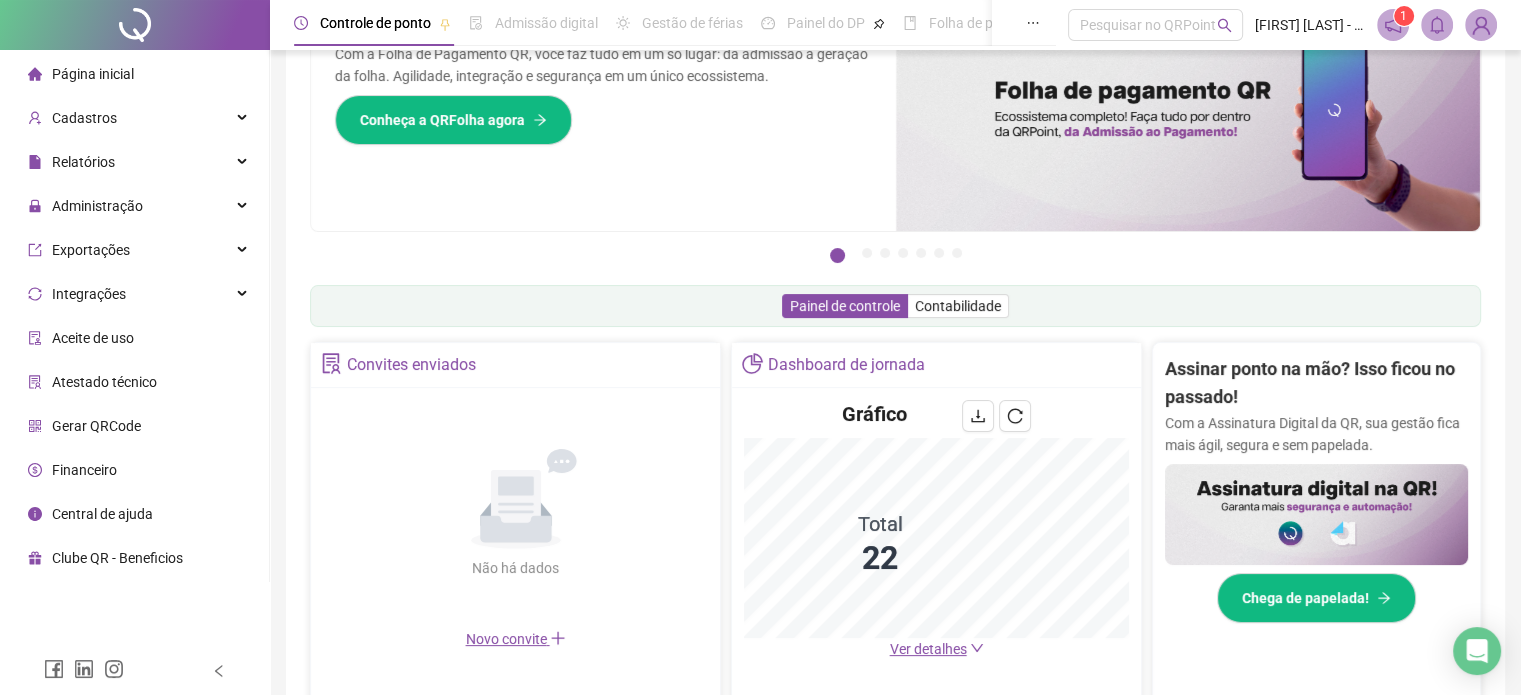 click on "1" at bounding box center (1404, 16) 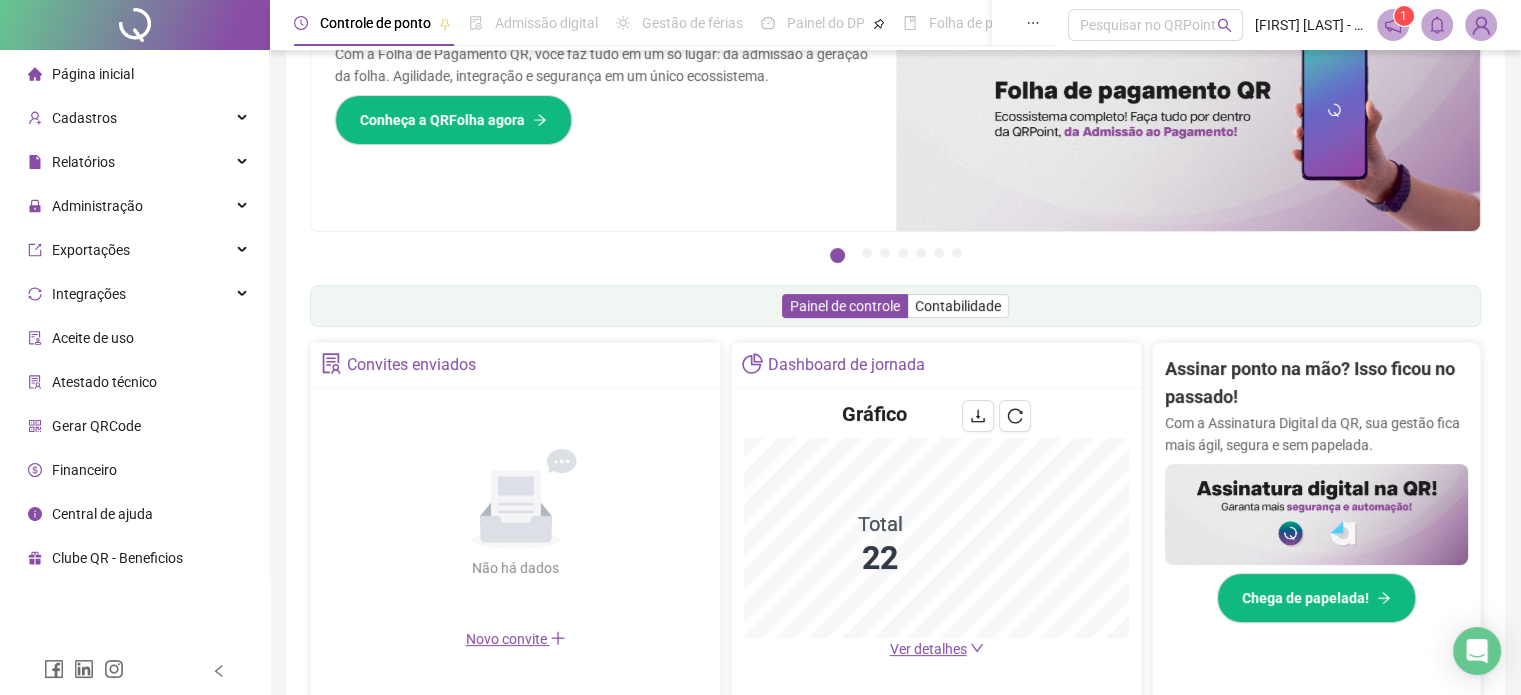 click at bounding box center [1188, 111] 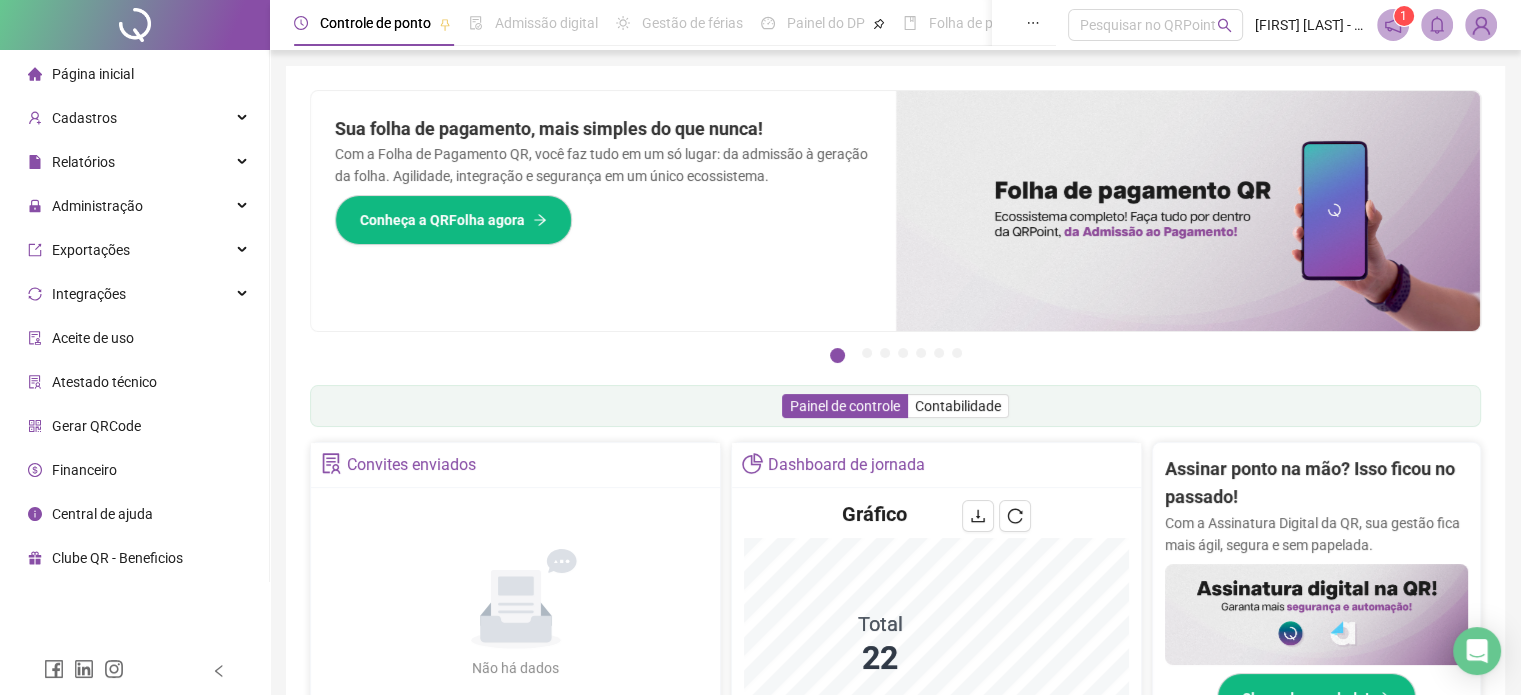 scroll, scrollTop: 0, scrollLeft: 0, axis: both 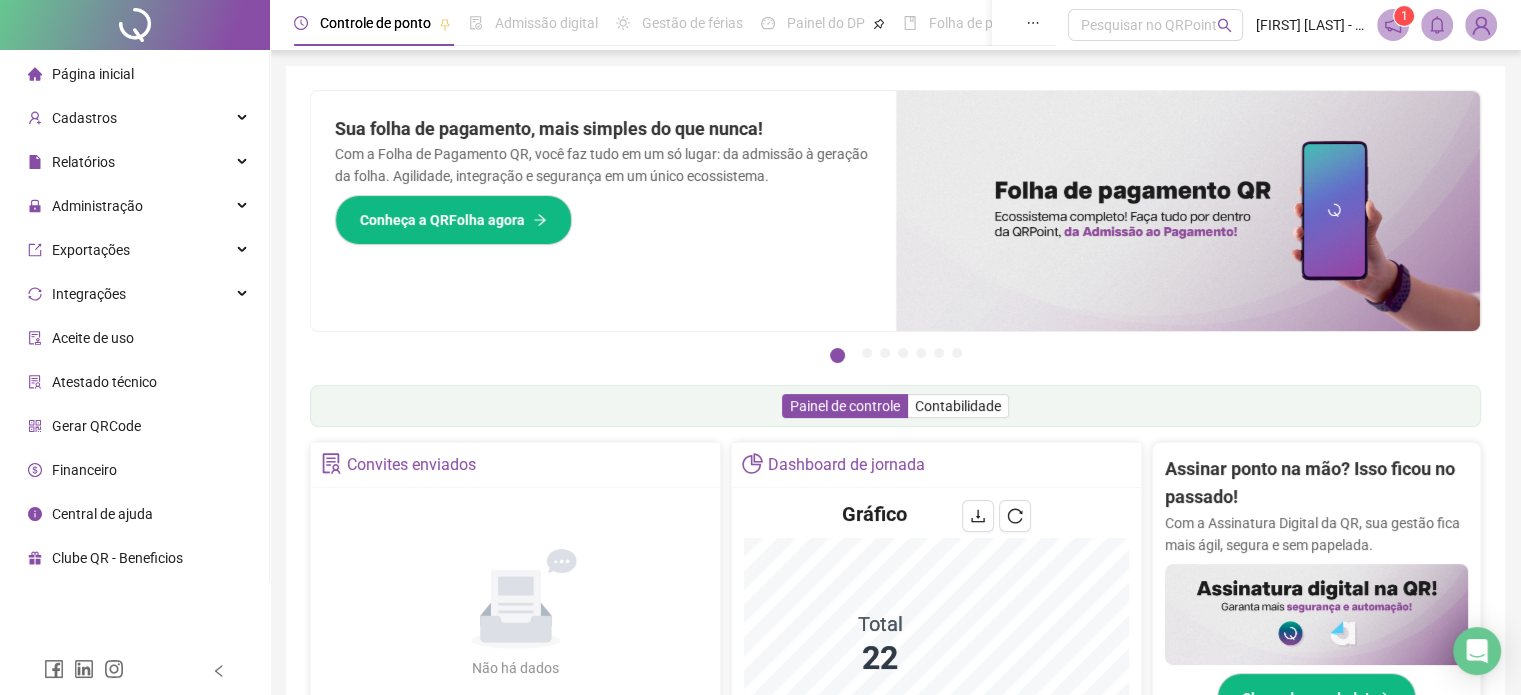 click at bounding box center (1188, 211) 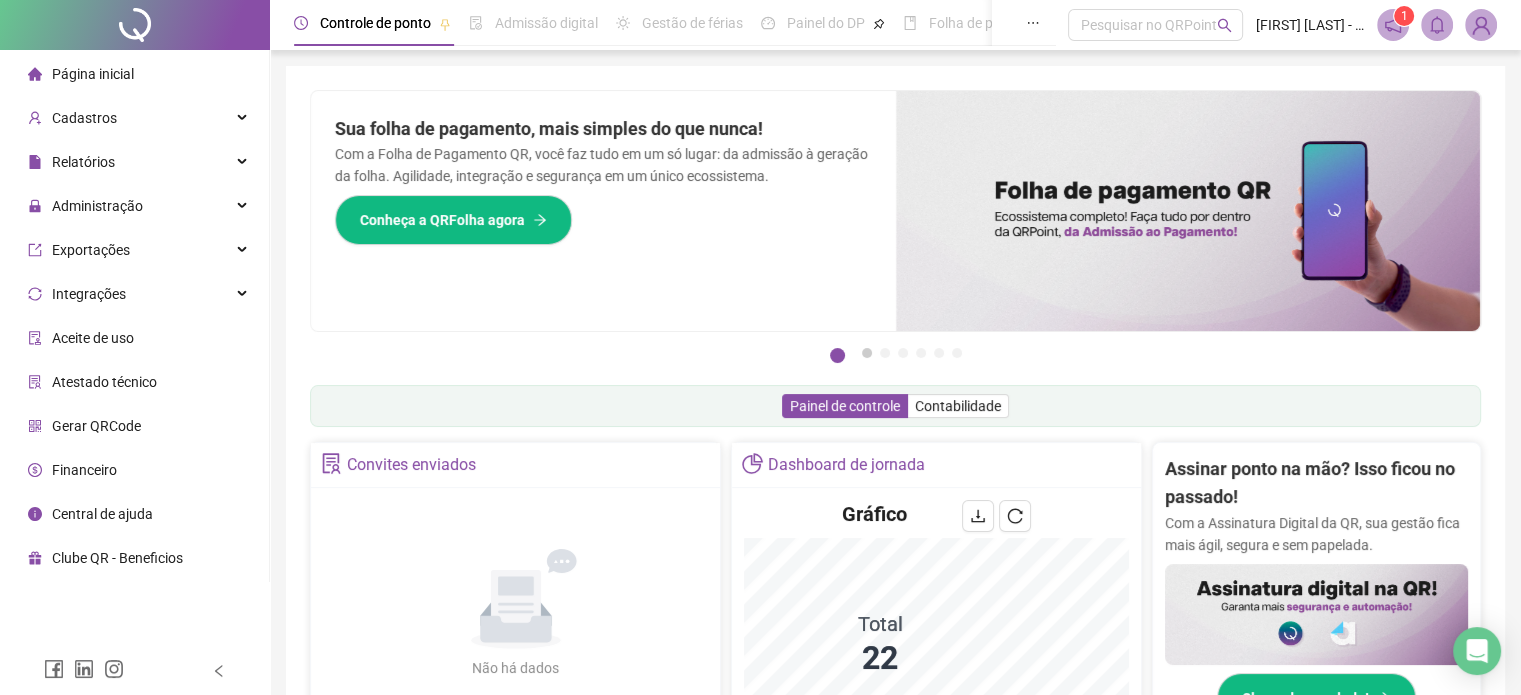 click on "2" at bounding box center (867, 353) 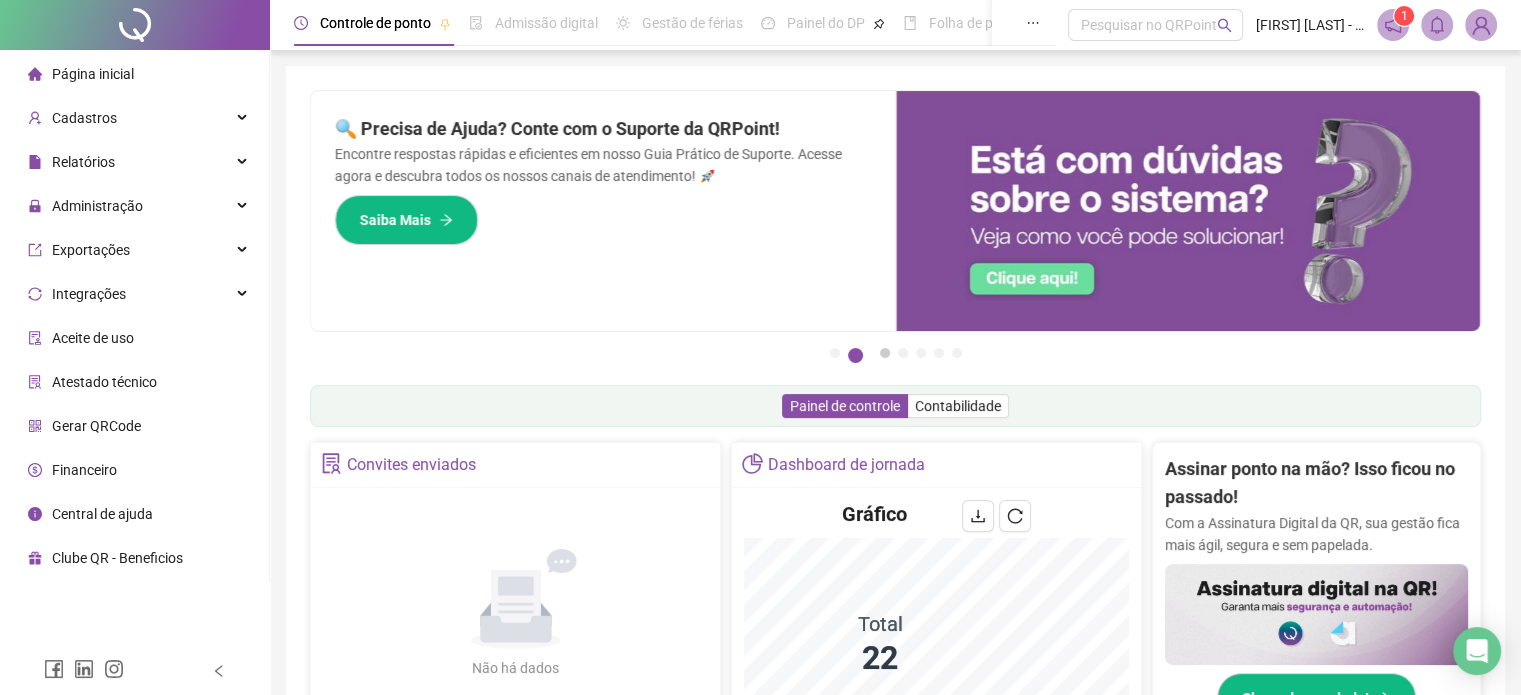 click on "3" at bounding box center (885, 353) 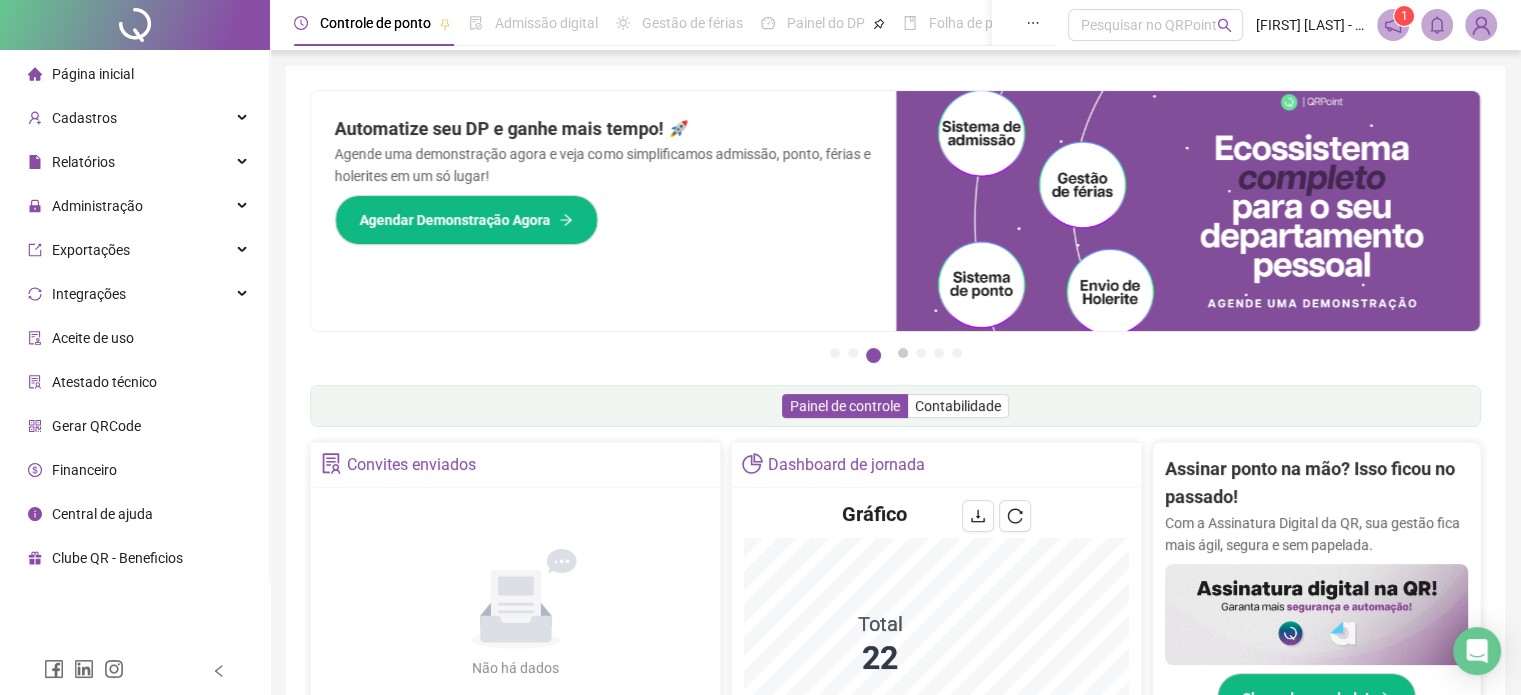 click on "4" at bounding box center [903, 353] 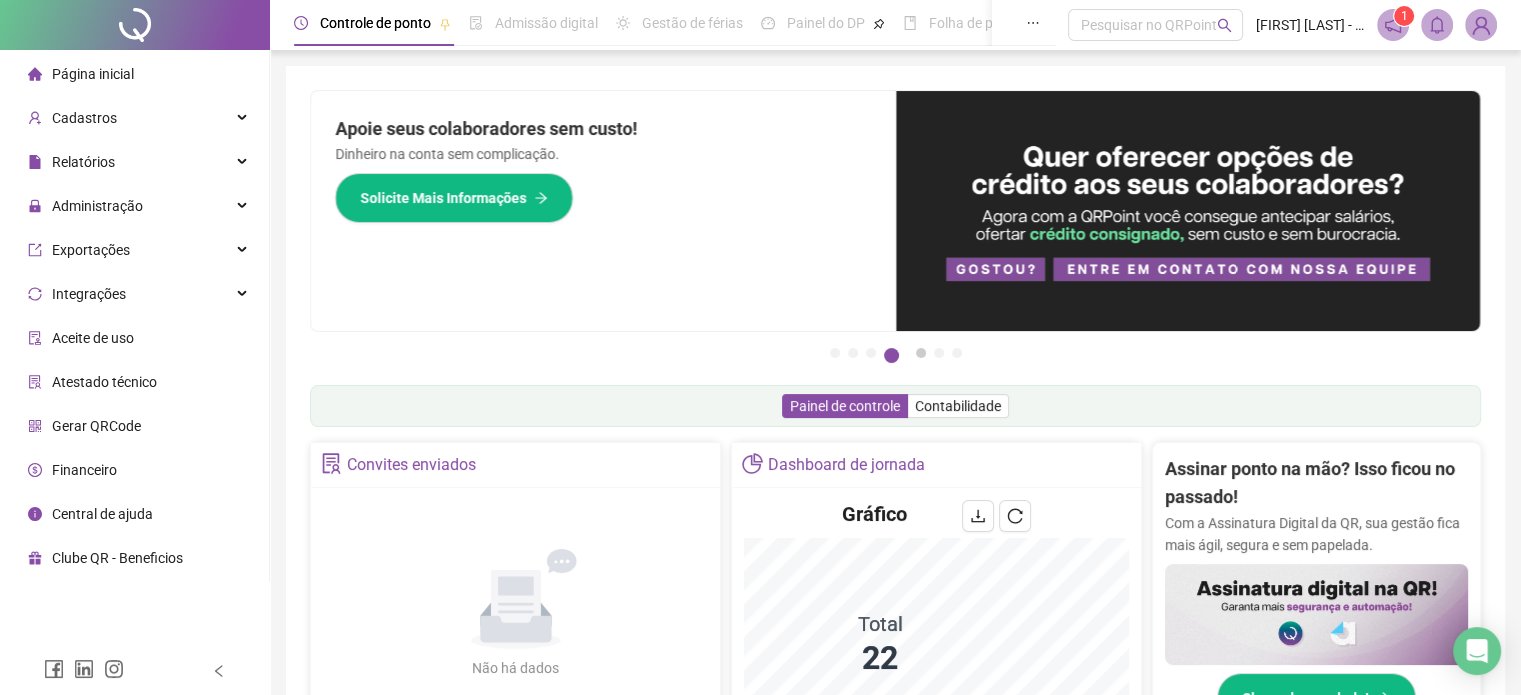click on "5" at bounding box center [921, 353] 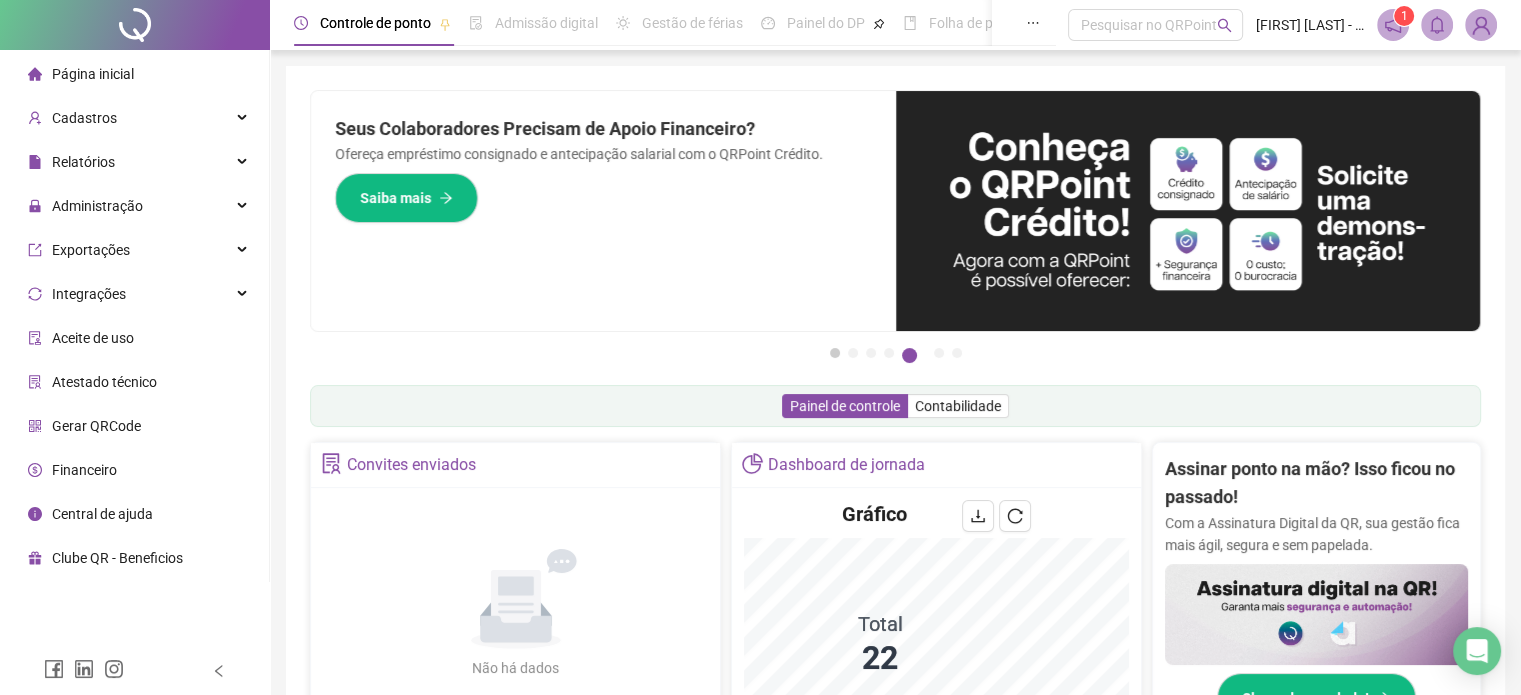 click on "1" at bounding box center [835, 353] 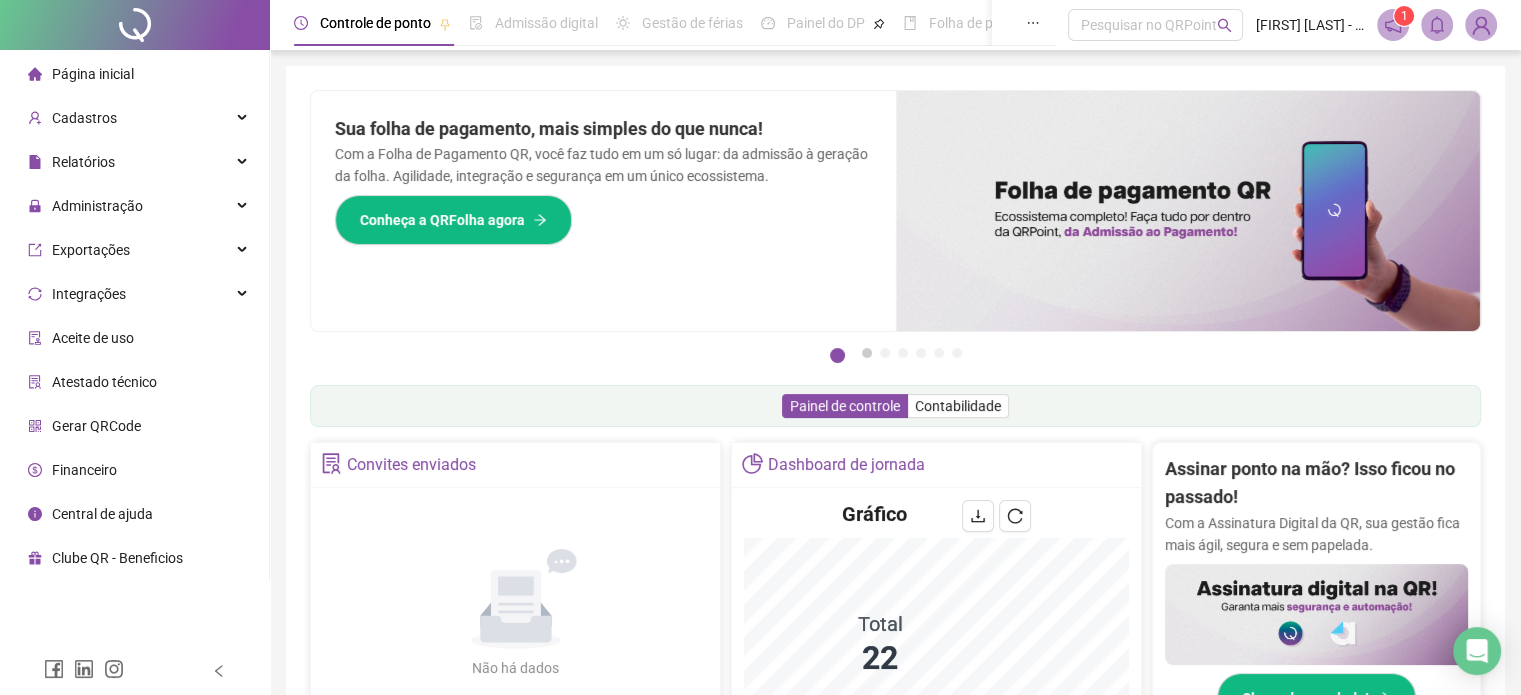 click on "2" at bounding box center (867, 353) 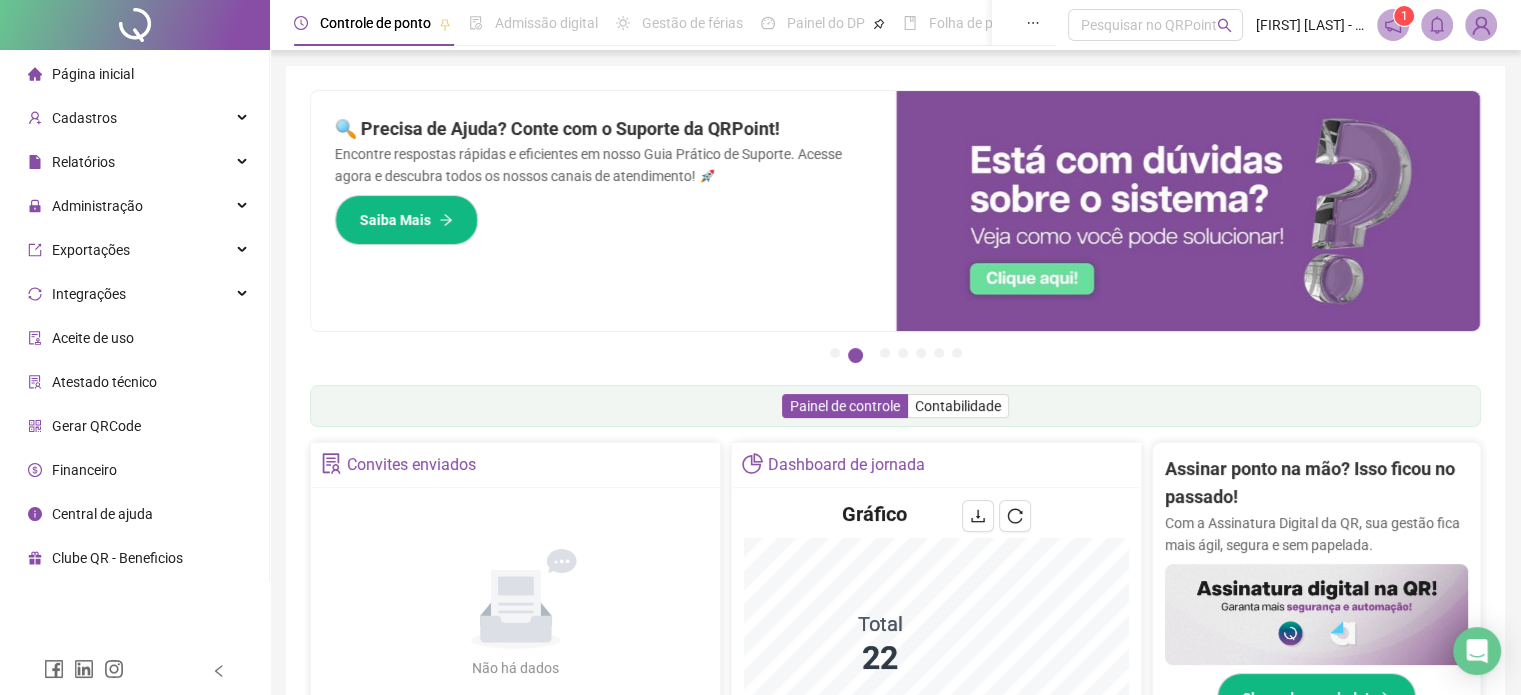 click on "2" at bounding box center (855, 355) 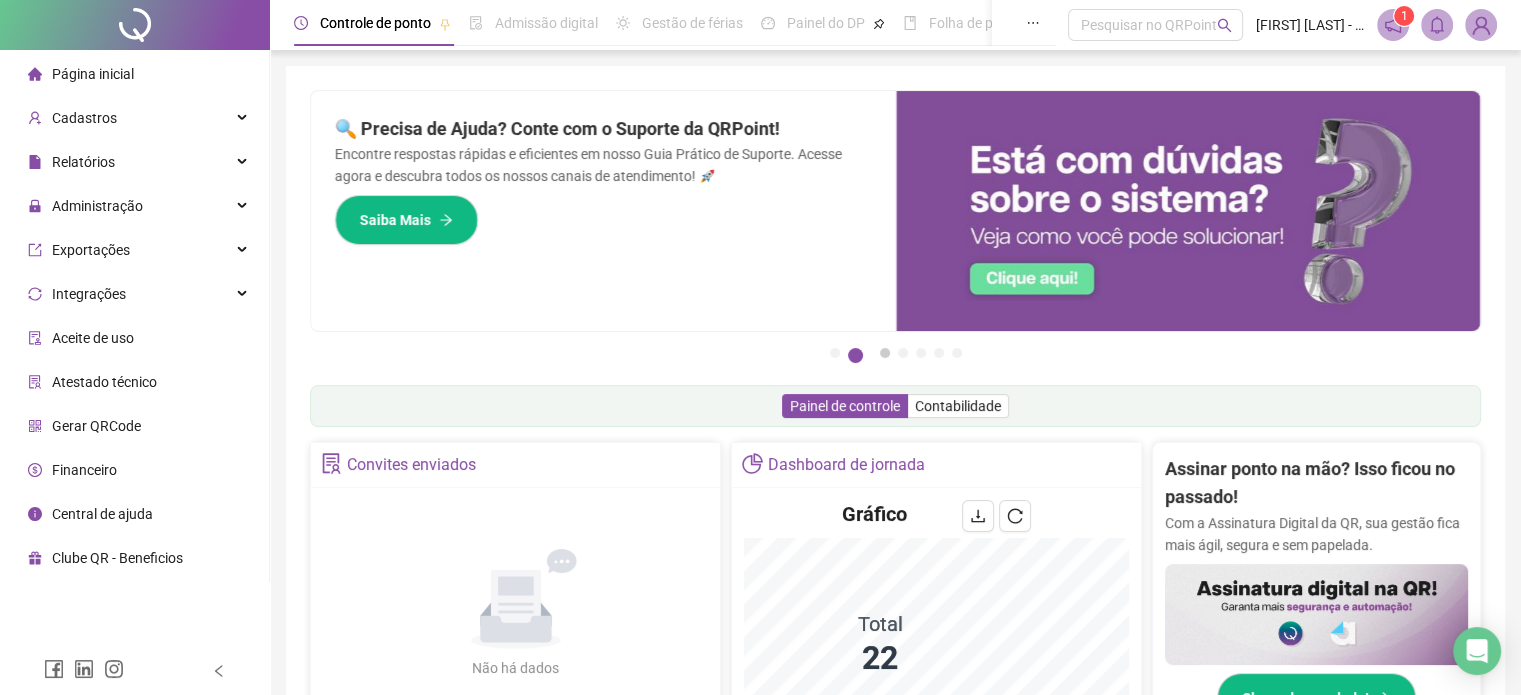 click on "3" at bounding box center (885, 353) 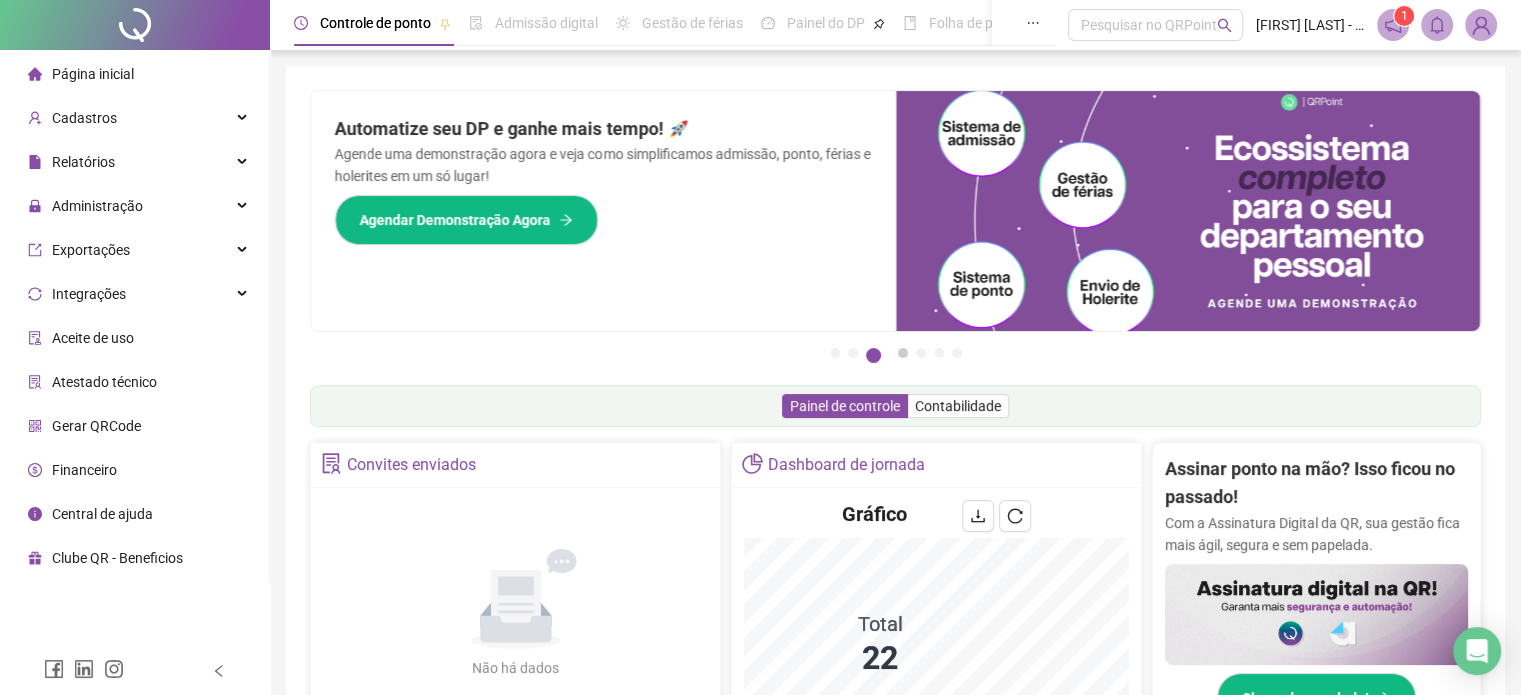 click on "4" at bounding box center [903, 353] 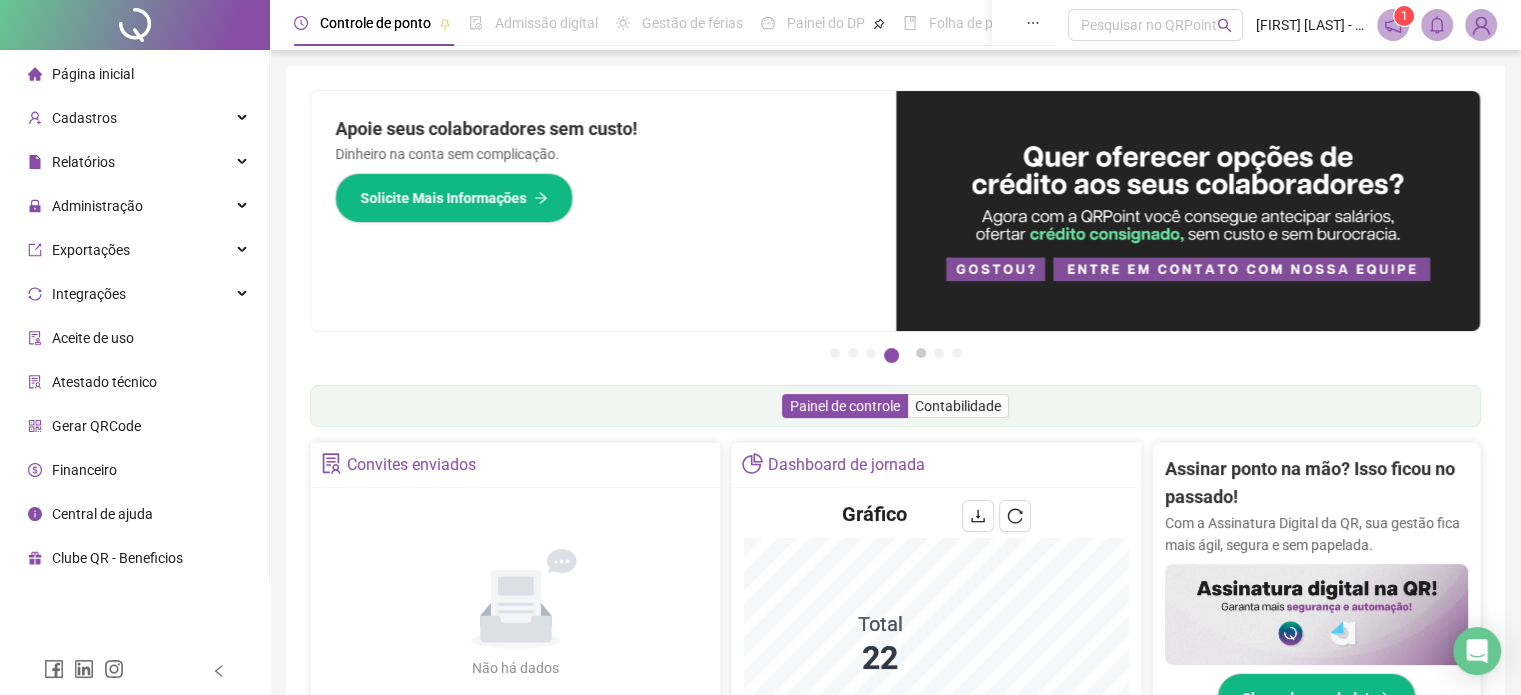 click on "5" at bounding box center (921, 353) 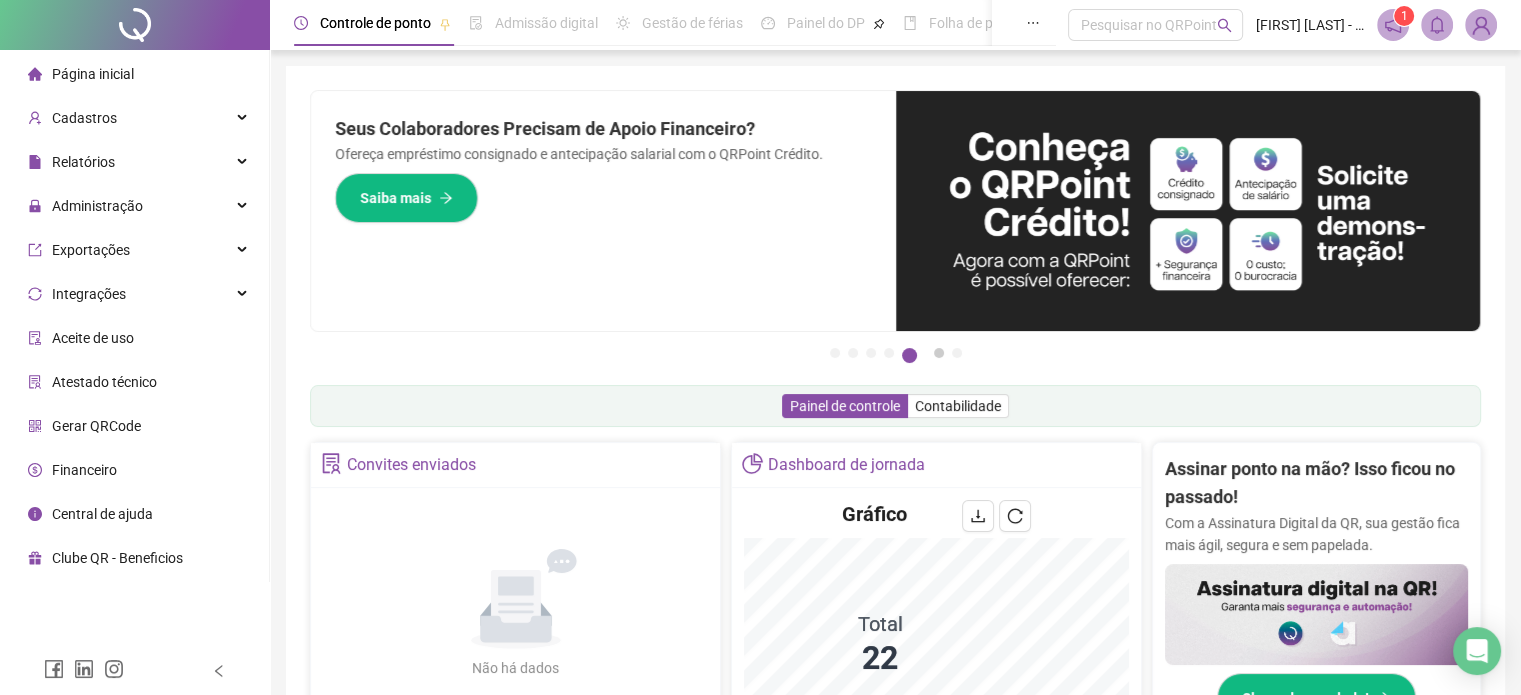 click on "6" at bounding box center [939, 353] 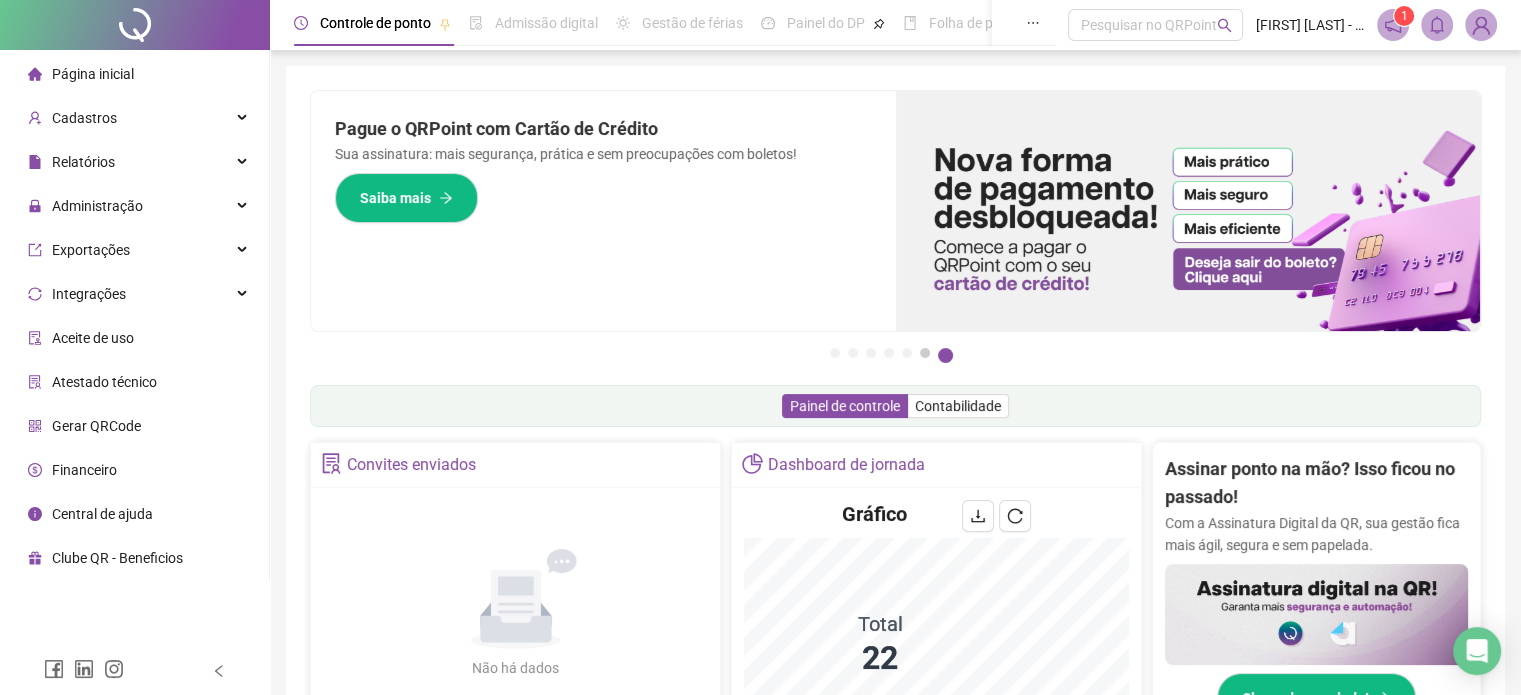 click on "6" at bounding box center (925, 353) 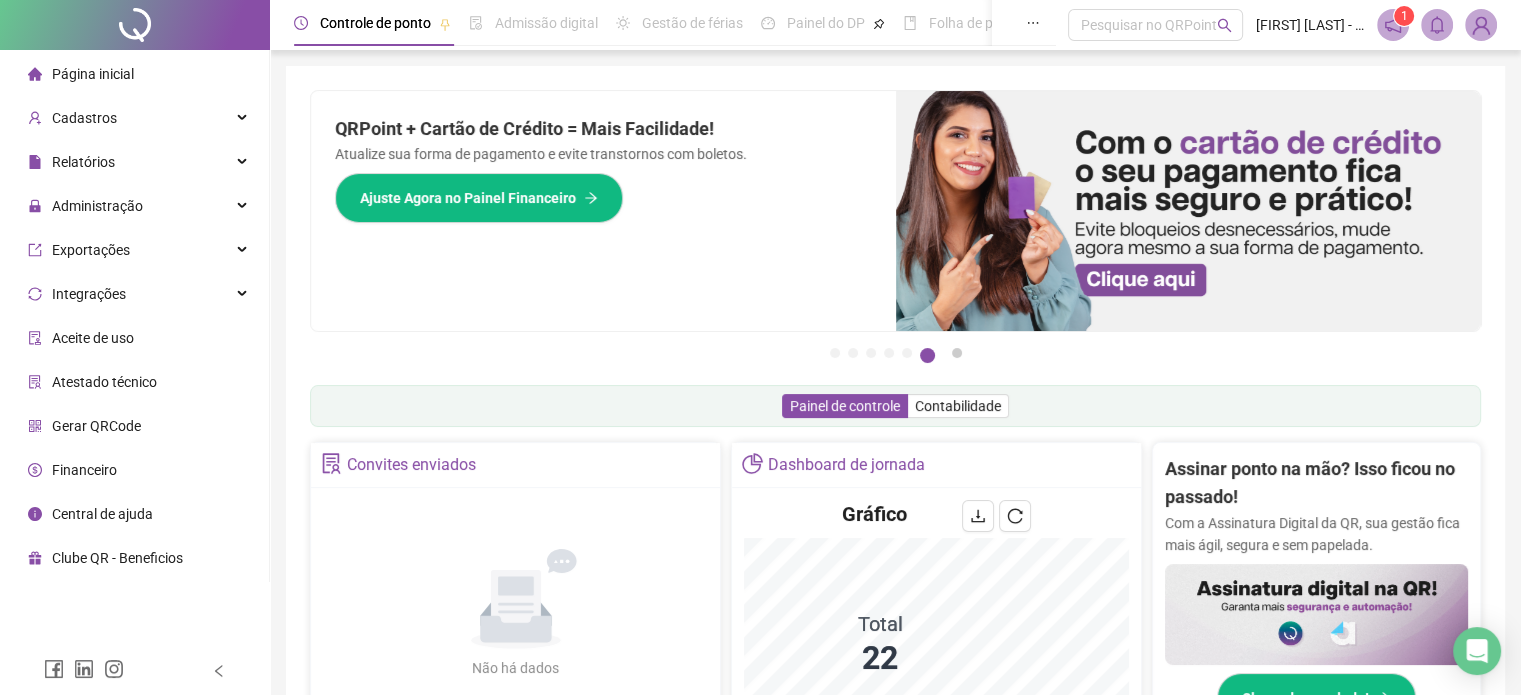 click on "7" at bounding box center [957, 353] 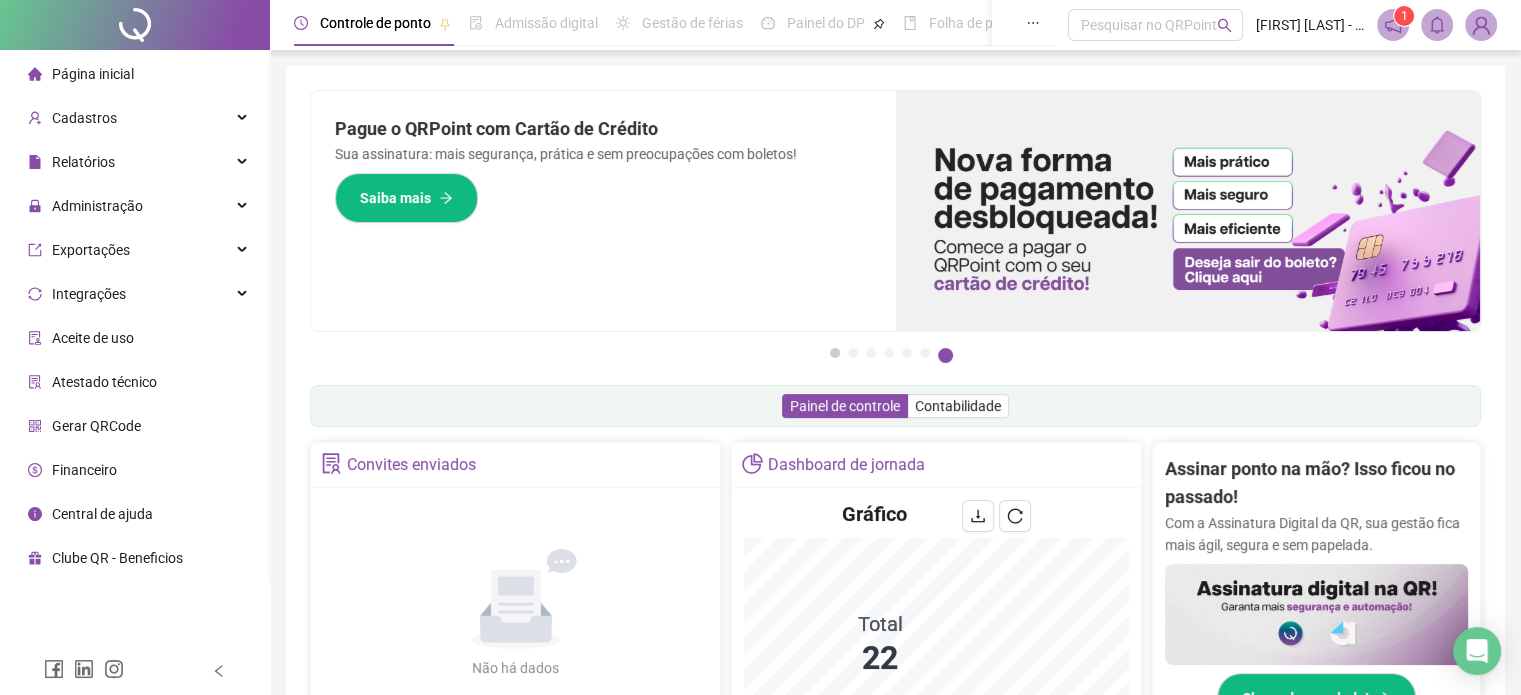 click on "1" at bounding box center [835, 353] 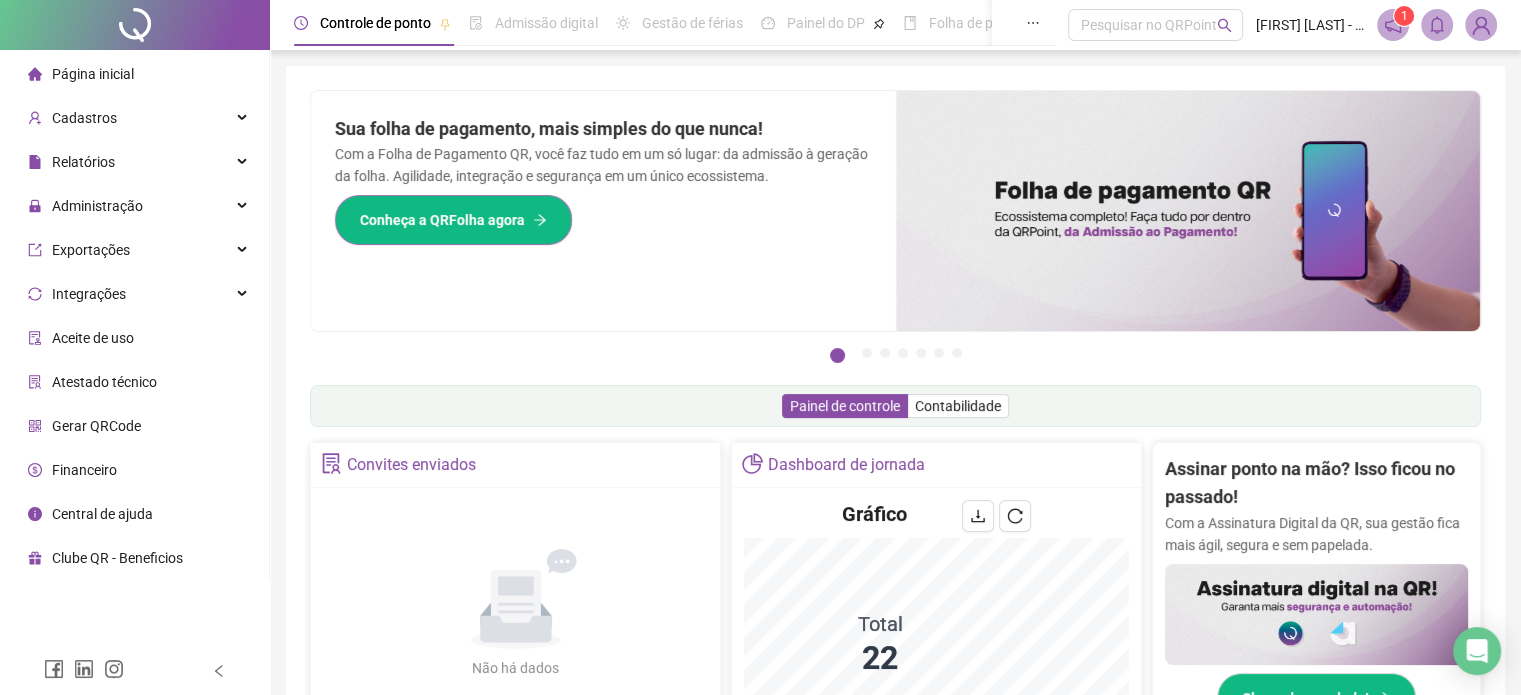 click on "Conheça a QRFolha agora" at bounding box center (442, 220) 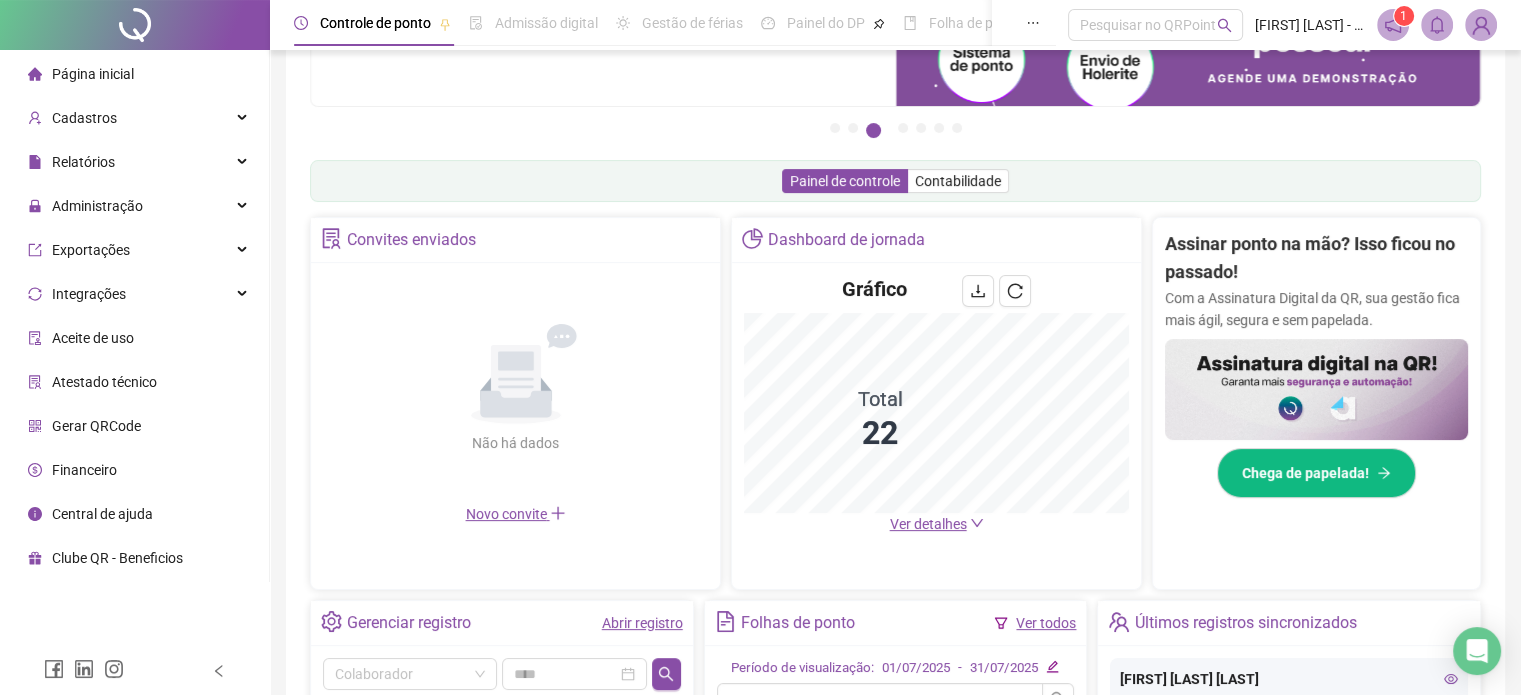 scroll, scrollTop: 300, scrollLeft: 0, axis: vertical 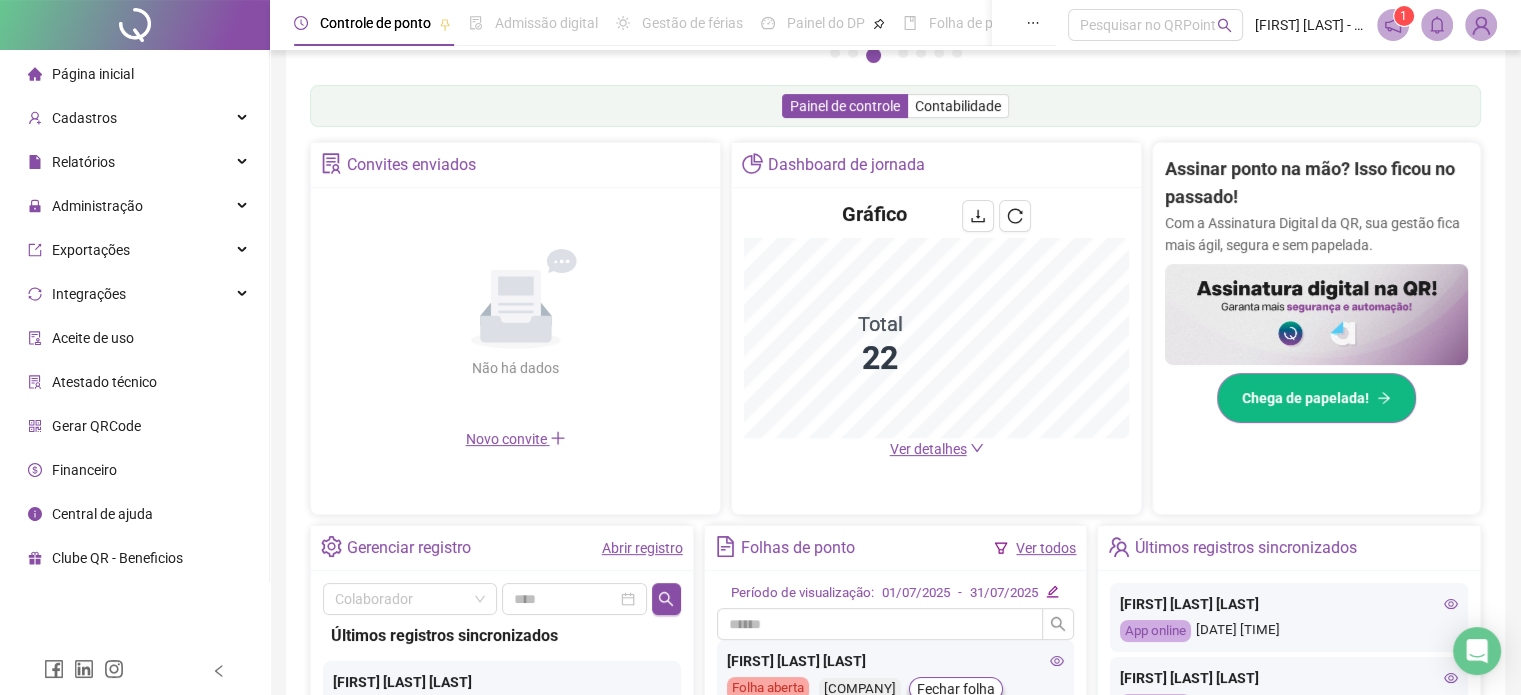 click on "Chega de papelada!" at bounding box center [1305, 398] 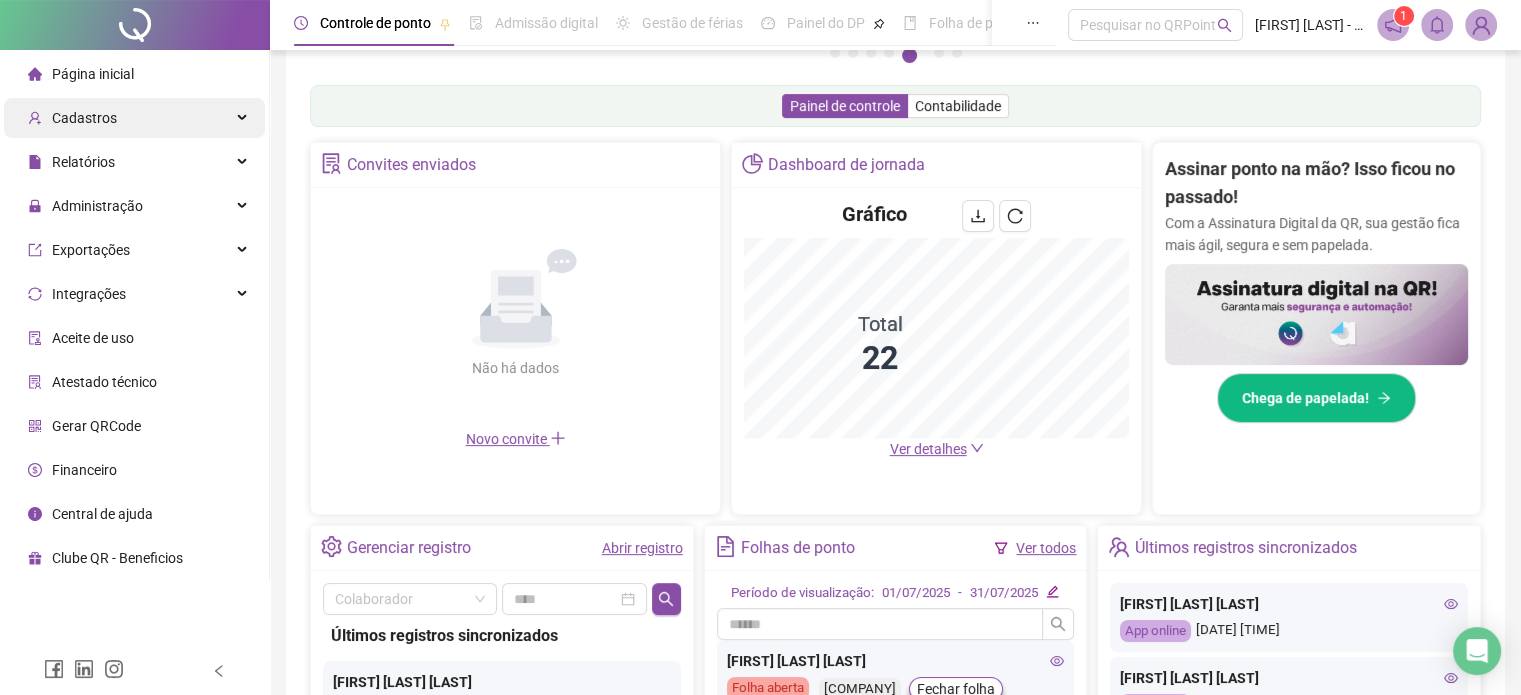 click on "Cadastros" at bounding box center (134, 118) 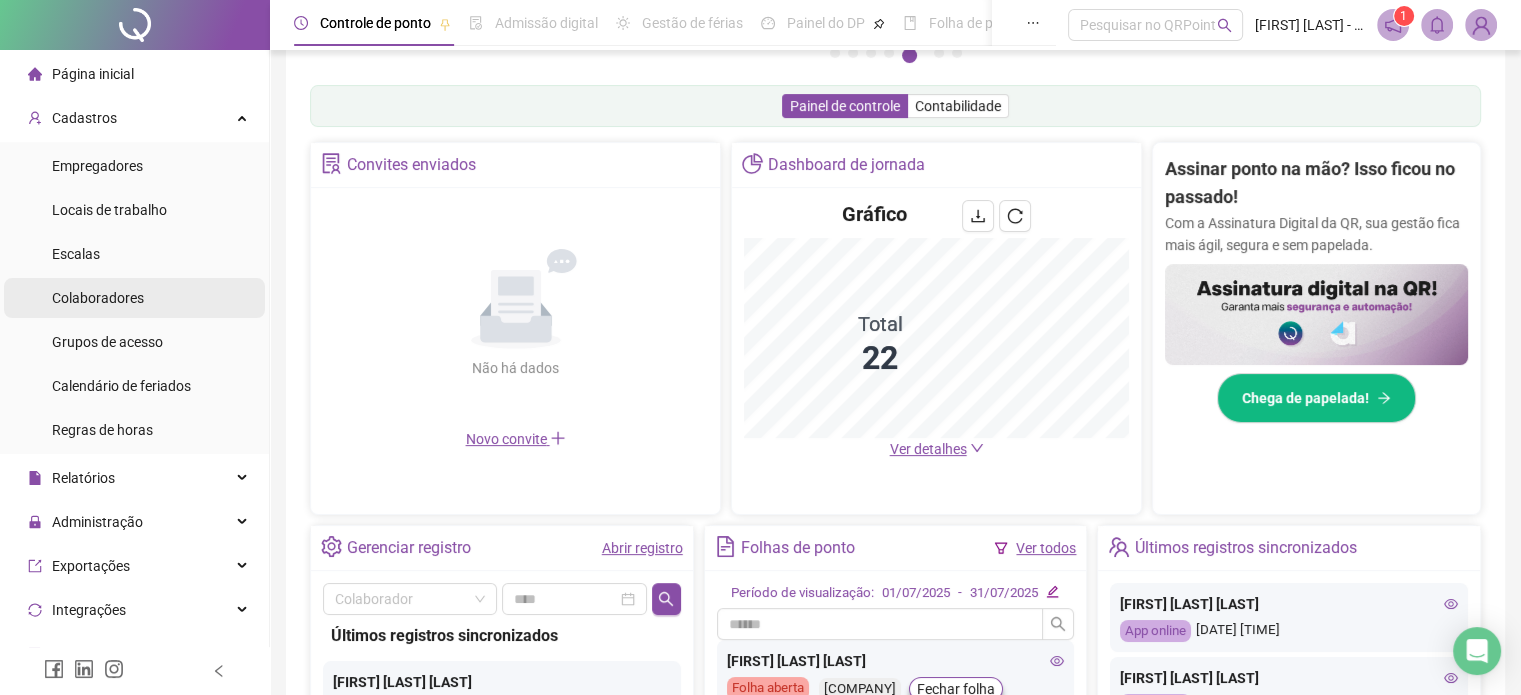 click on "Colaboradores" at bounding box center [134, 298] 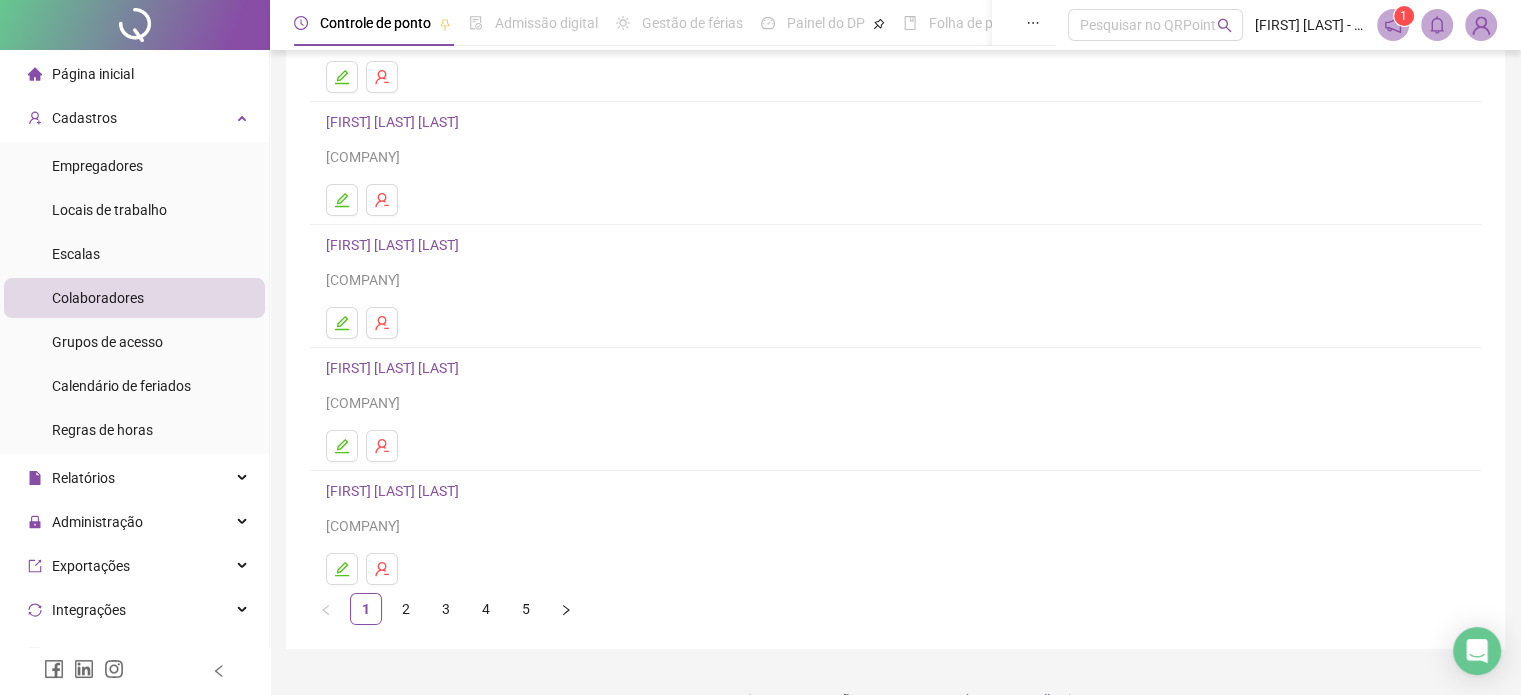scroll, scrollTop: 271, scrollLeft: 0, axis: vertical 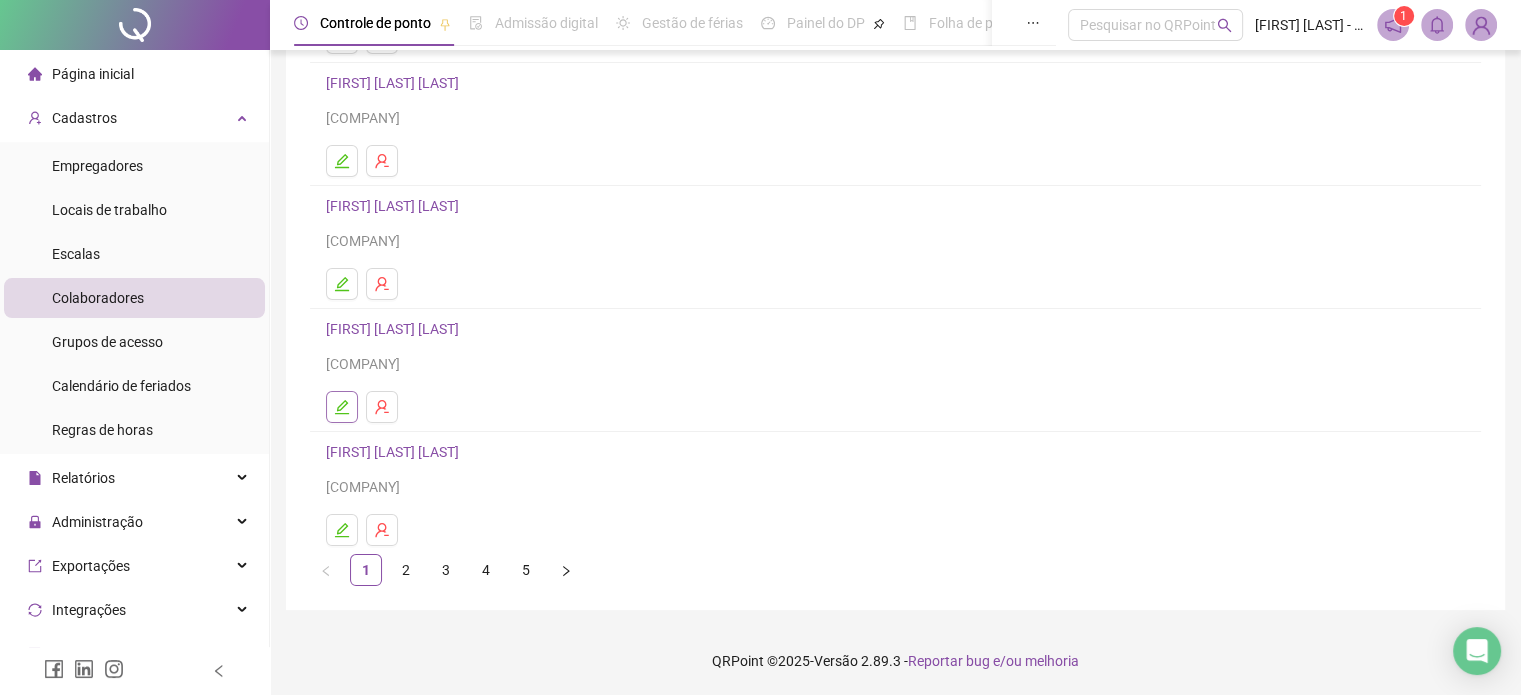 click 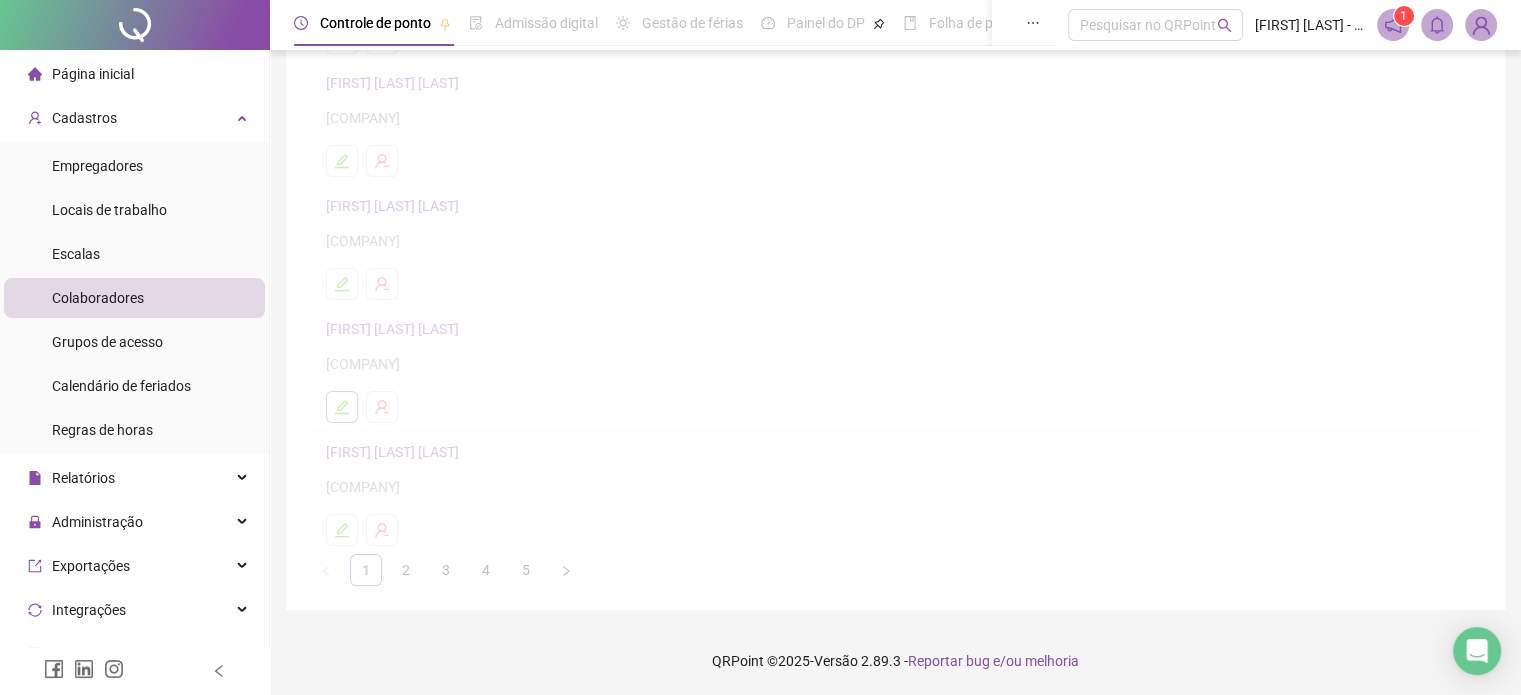 scroll, scrollTop: 281, scrollLeft: 0, axis: vertical 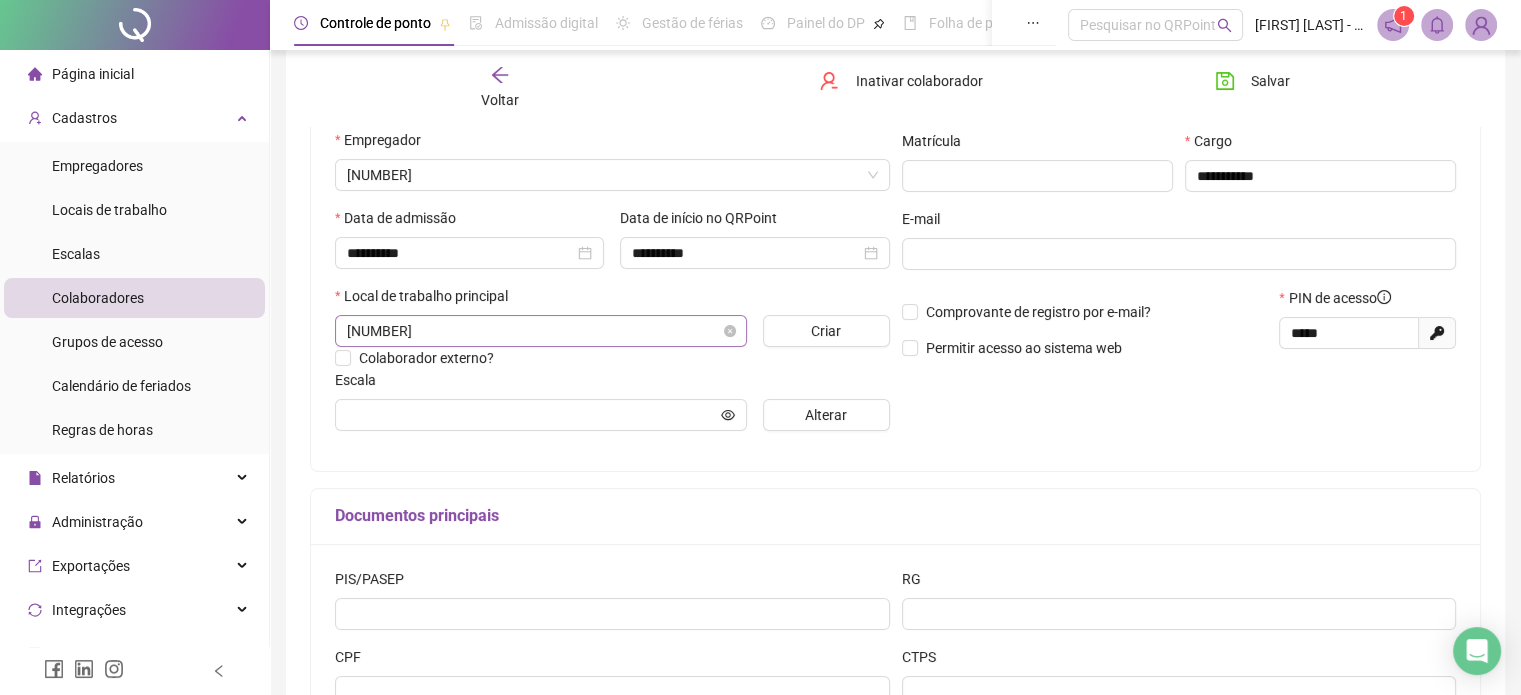 type on "**********" 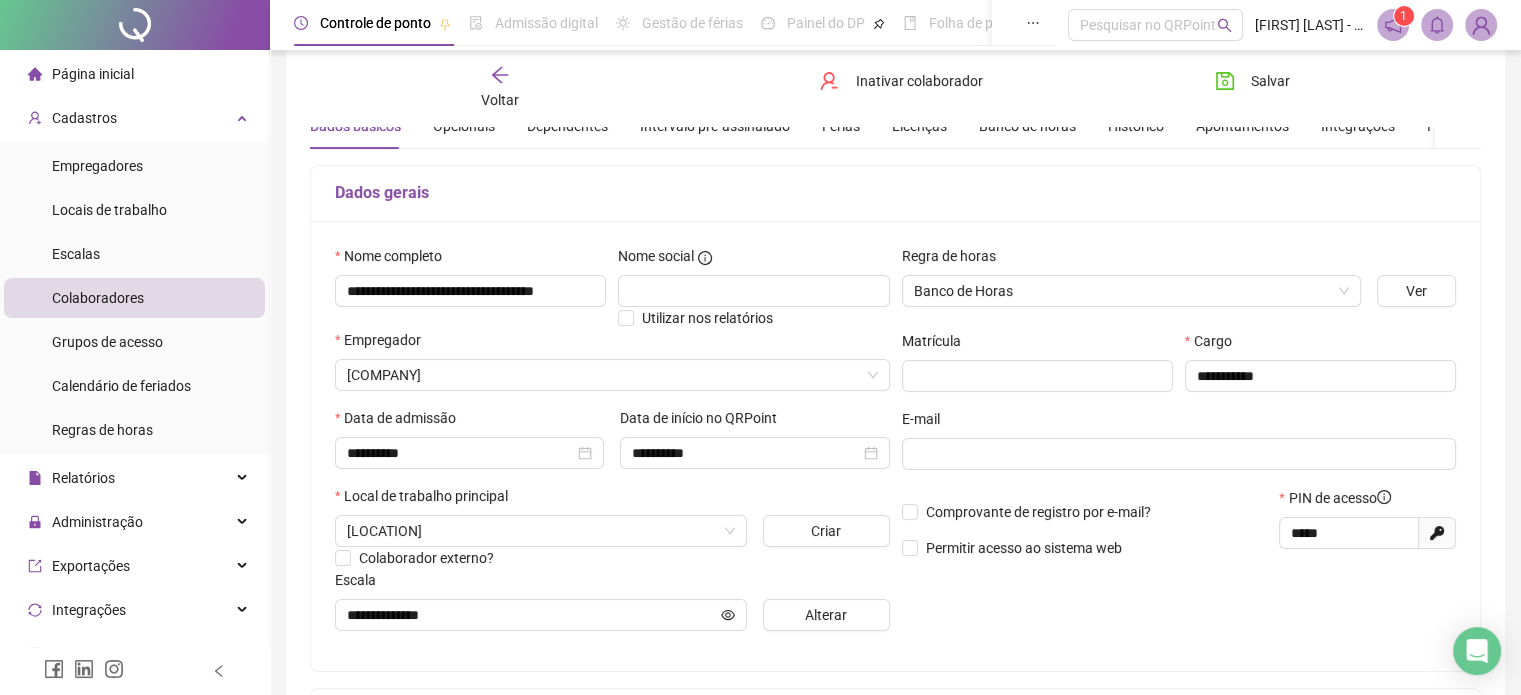 scroll, scrollTop: 0, scrollLeft: 0, axis: both 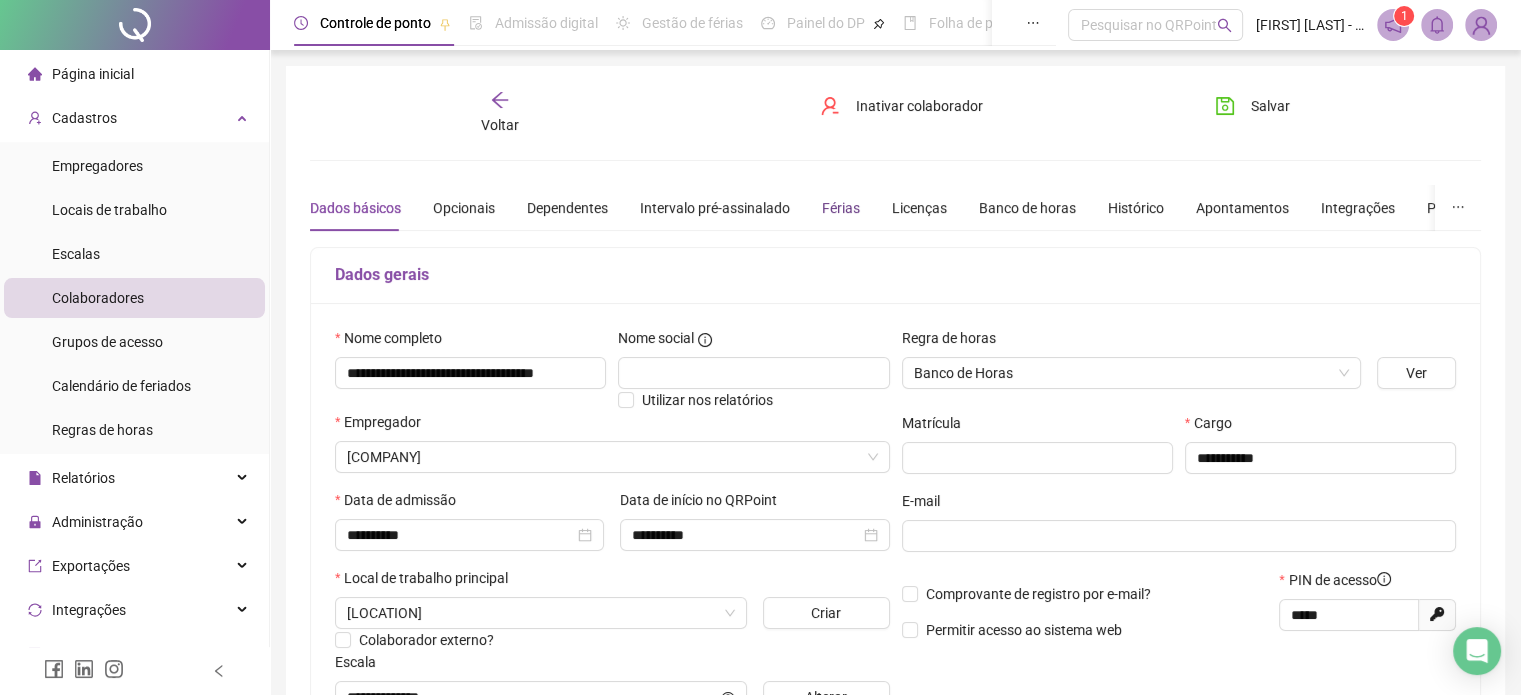 click on "Férias" at bounding box center (841, 208) 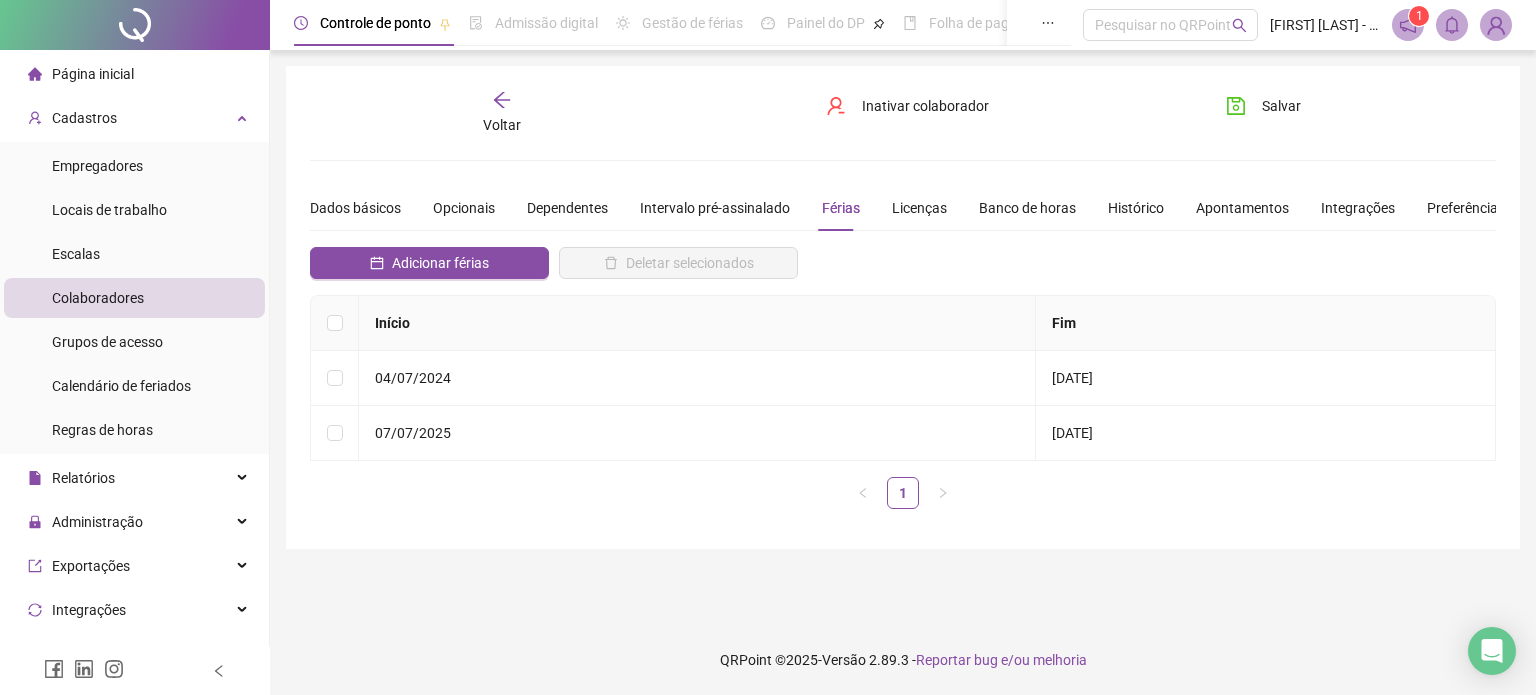 click on "1" at bounding box center (1419, 16) 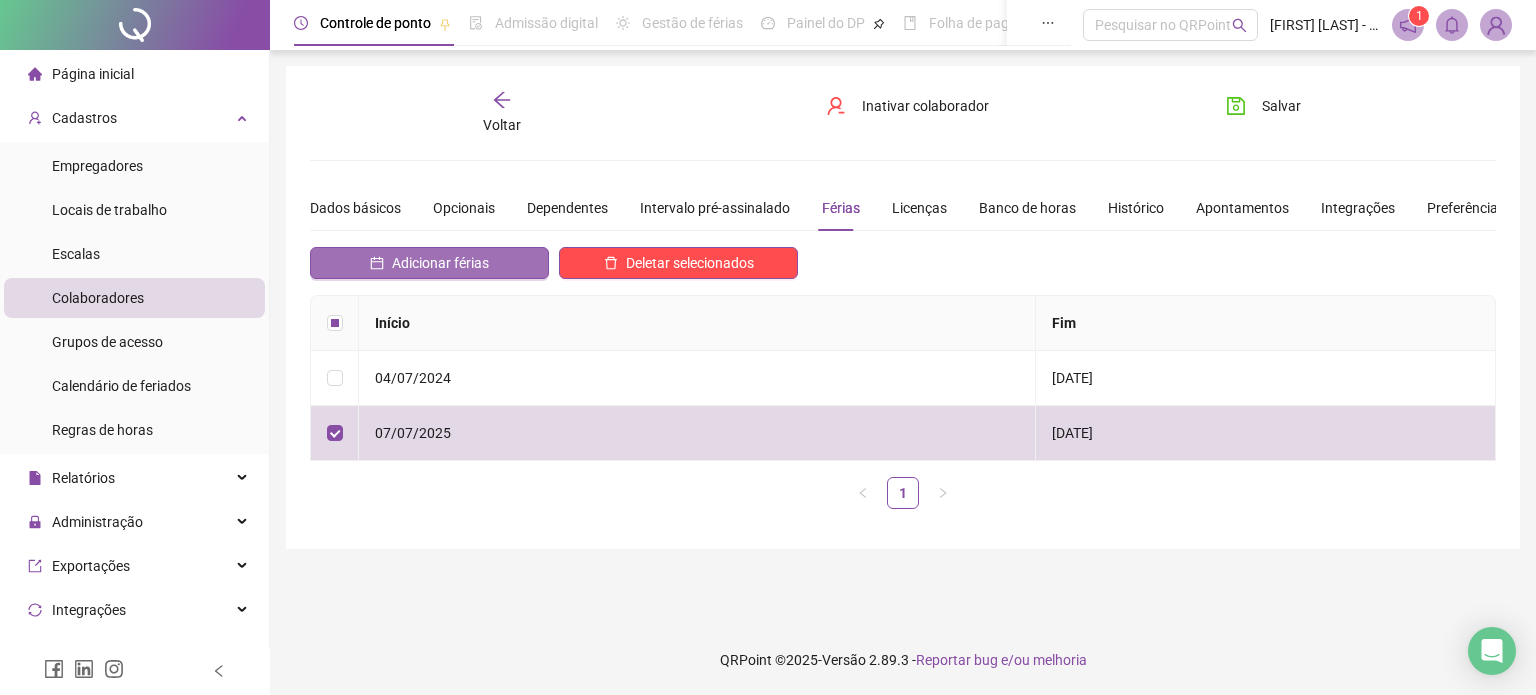 click on "Adicionar férias" at bounding box center [440, 263] 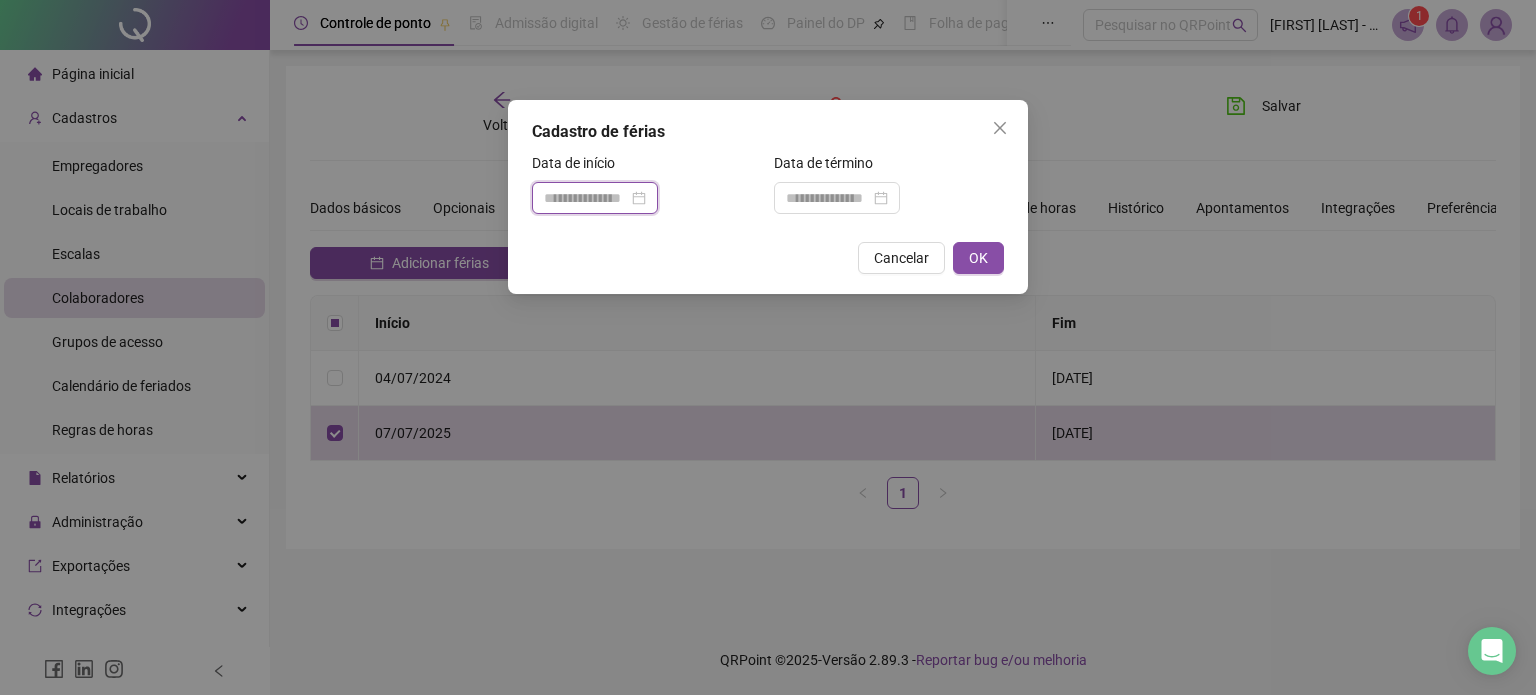 click at bounding box center [586, 198] 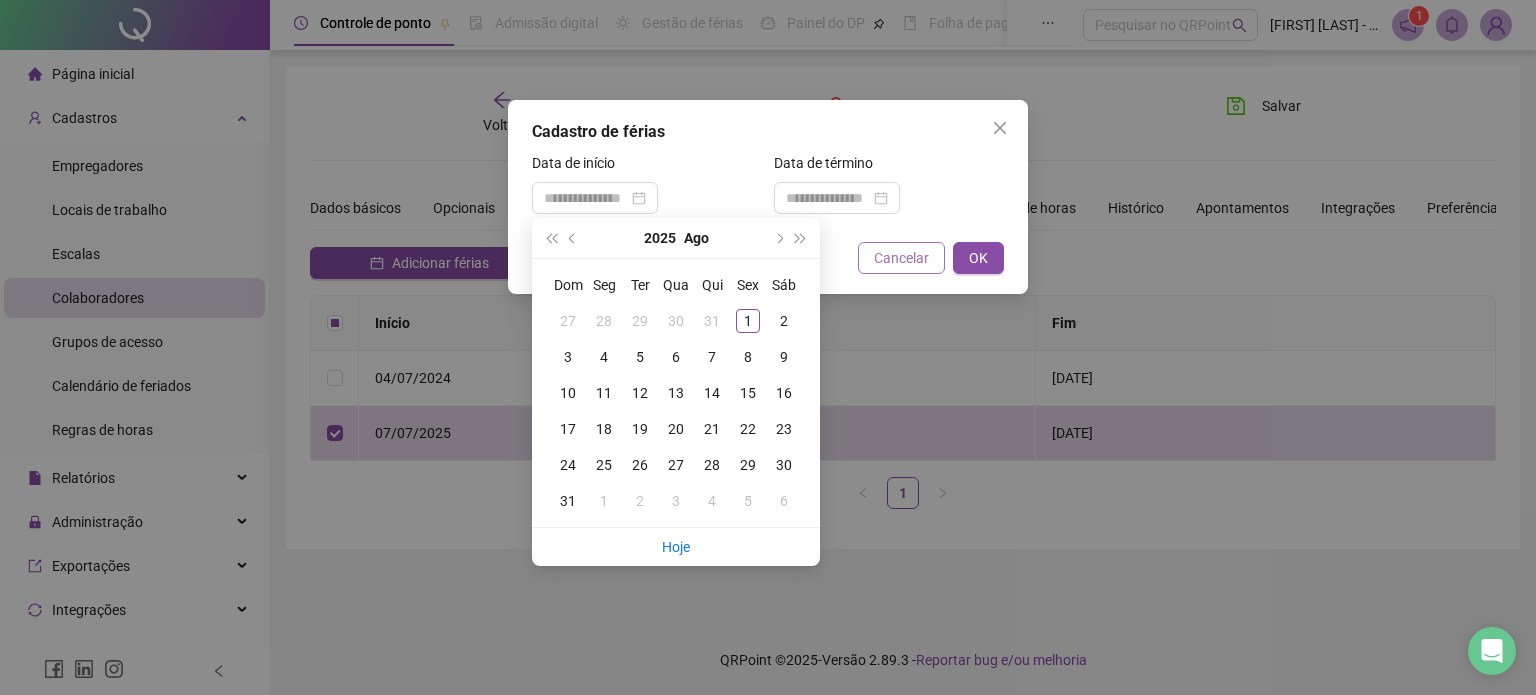 click on "Cancelar" at bounding box center (901, 258) 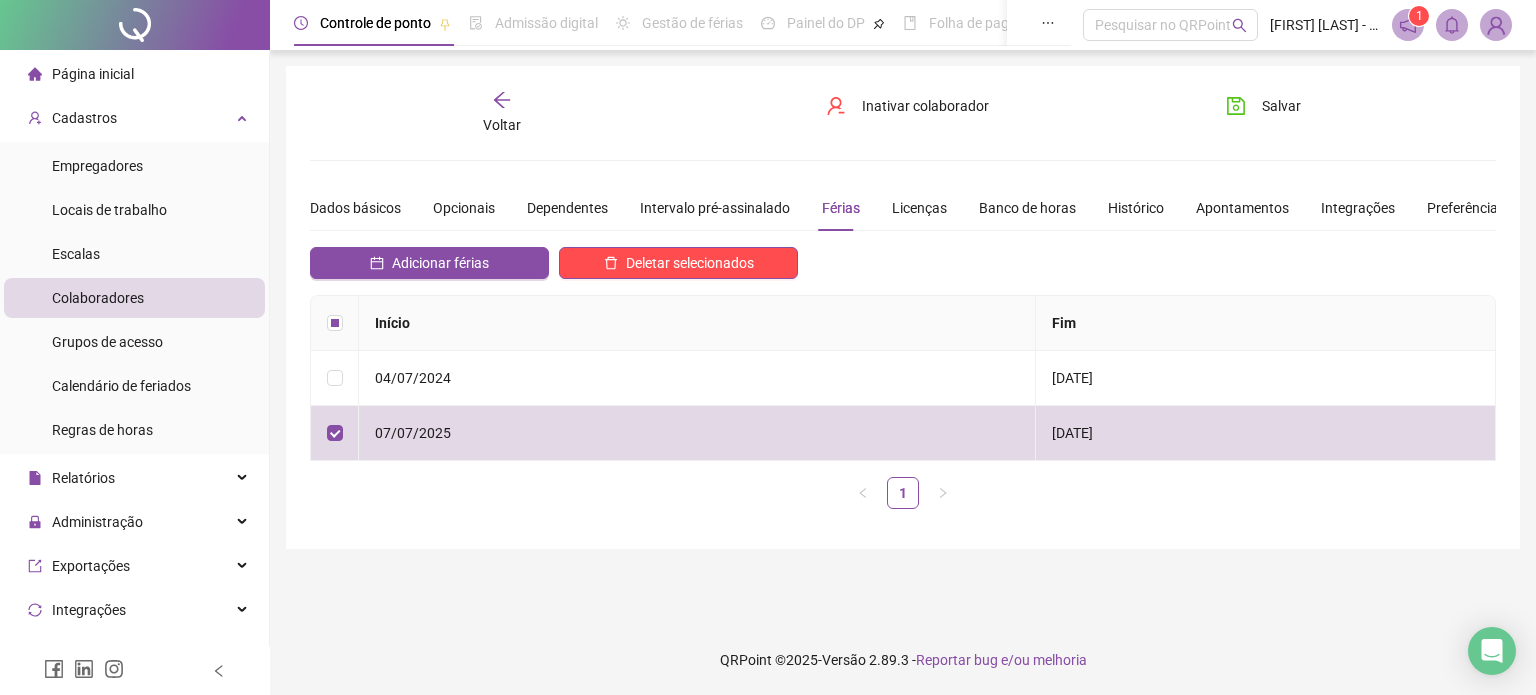 click on "**********" at bounding box center (903, 337) 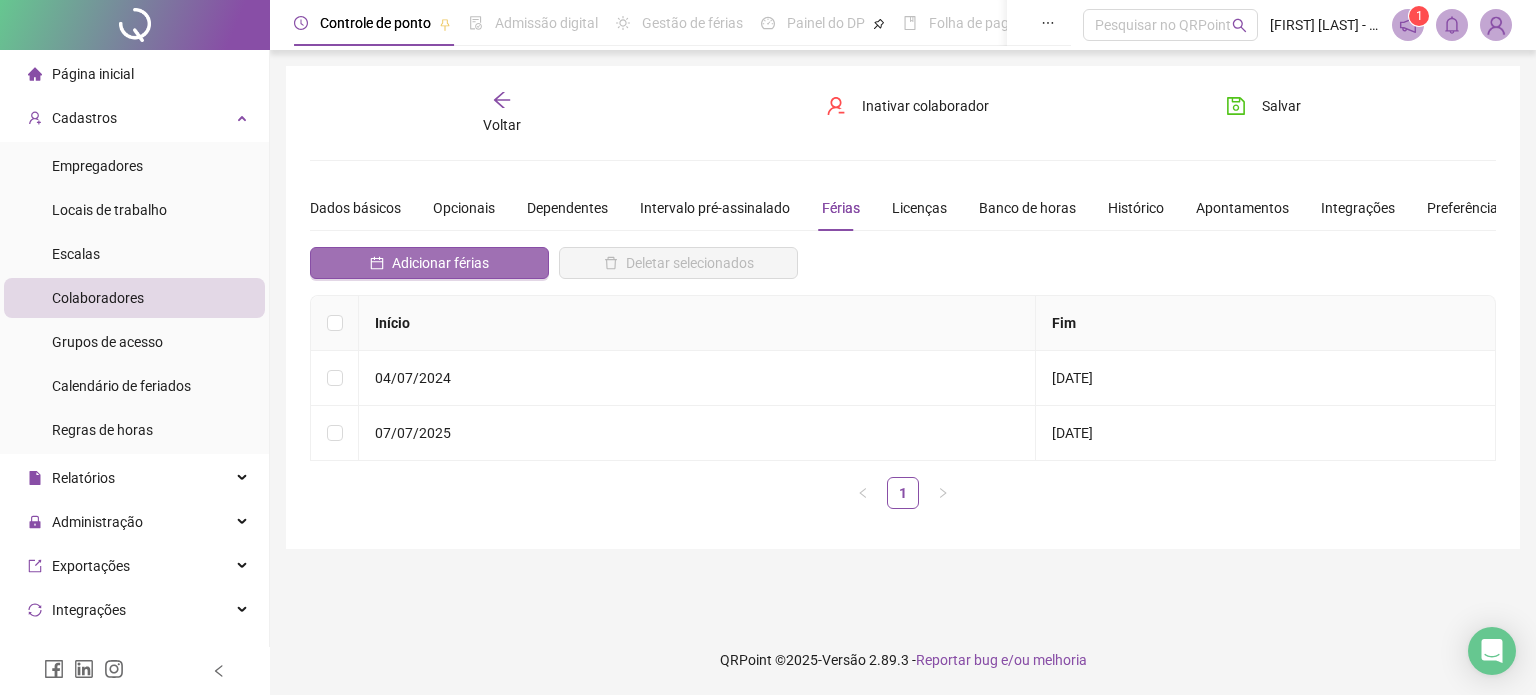 click on "Adicionar férias" at bounding box center [440, 263] 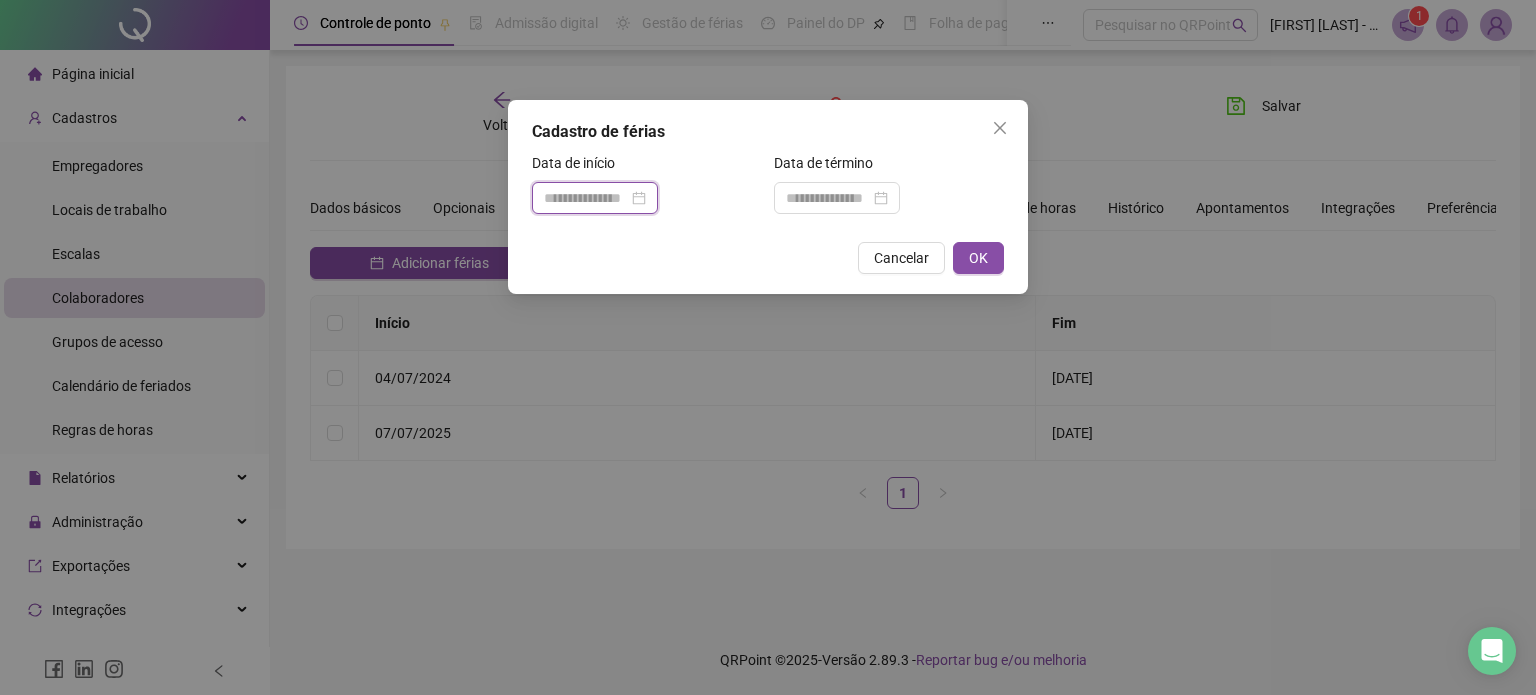 click at bounding box center [586, 198] 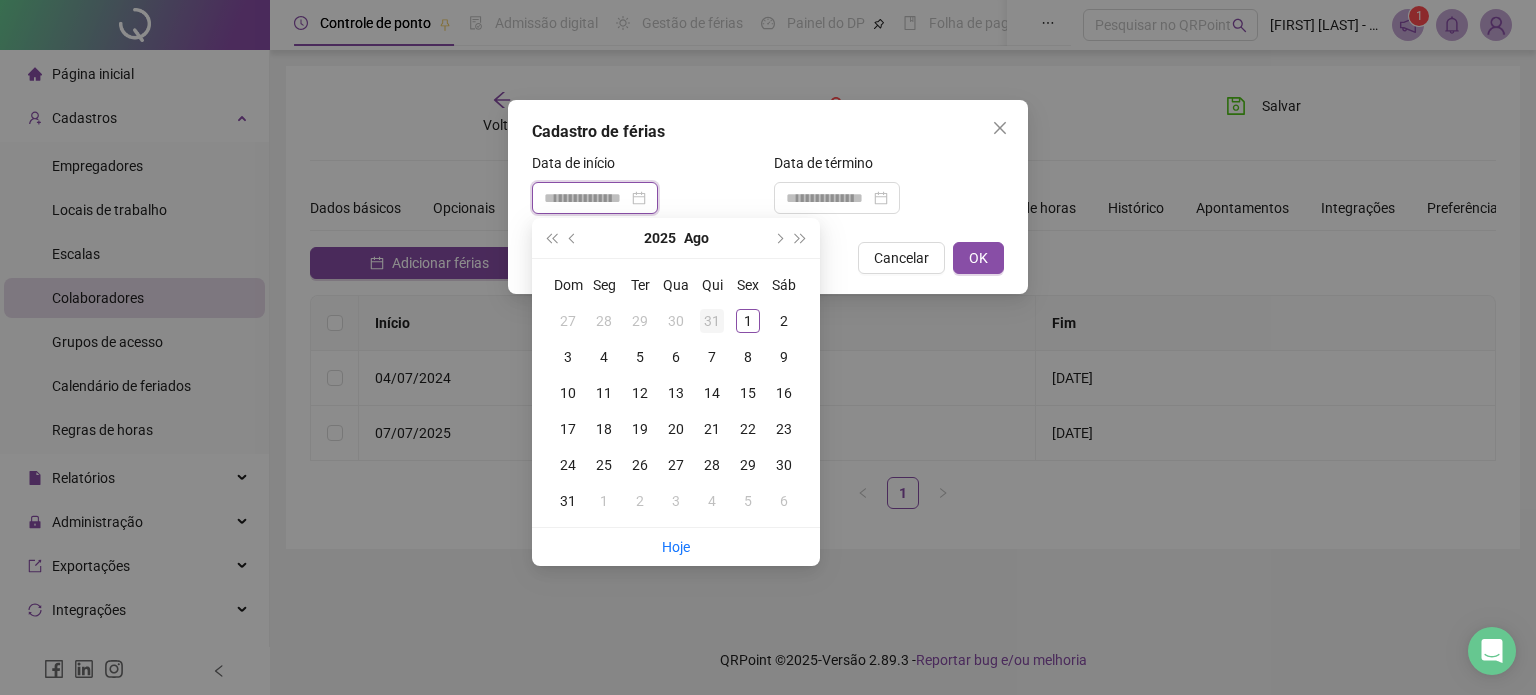 type on "**********" 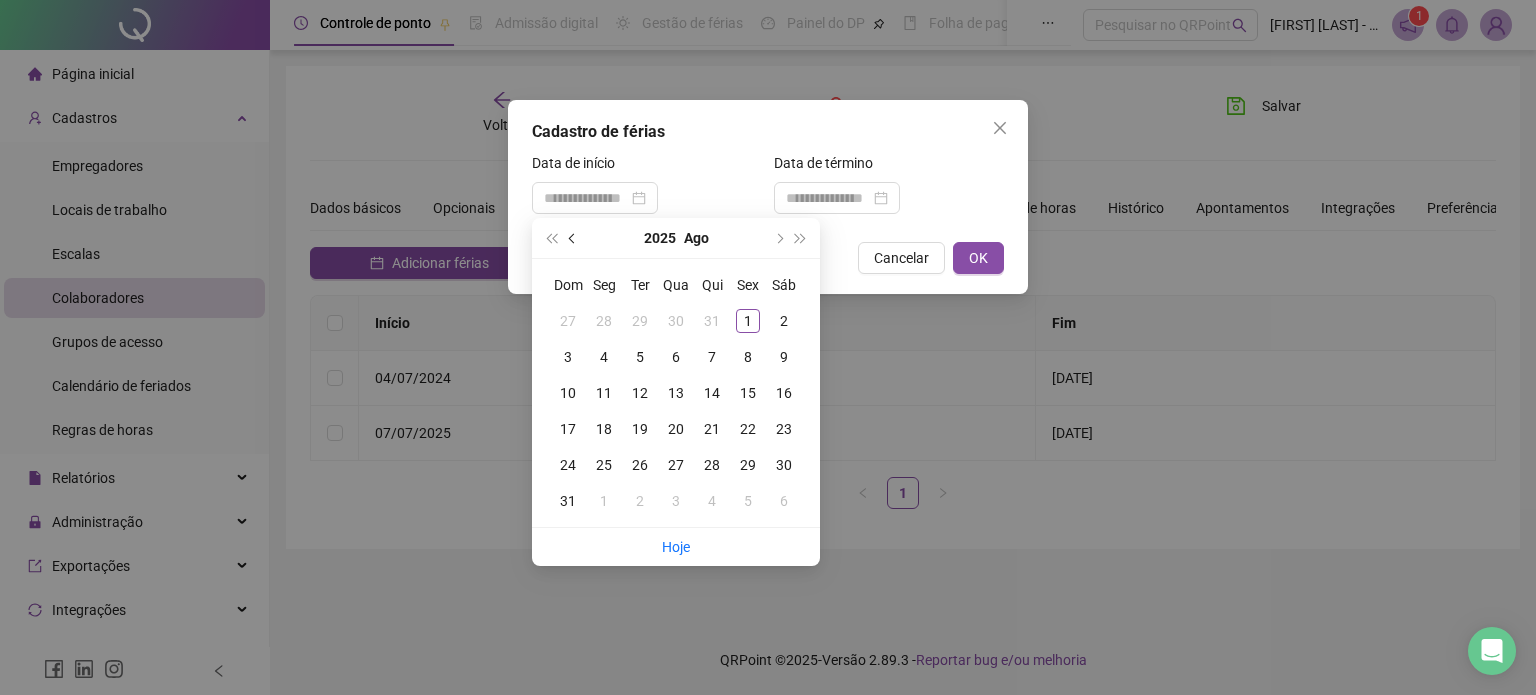 click at bounding box center (573, 238) 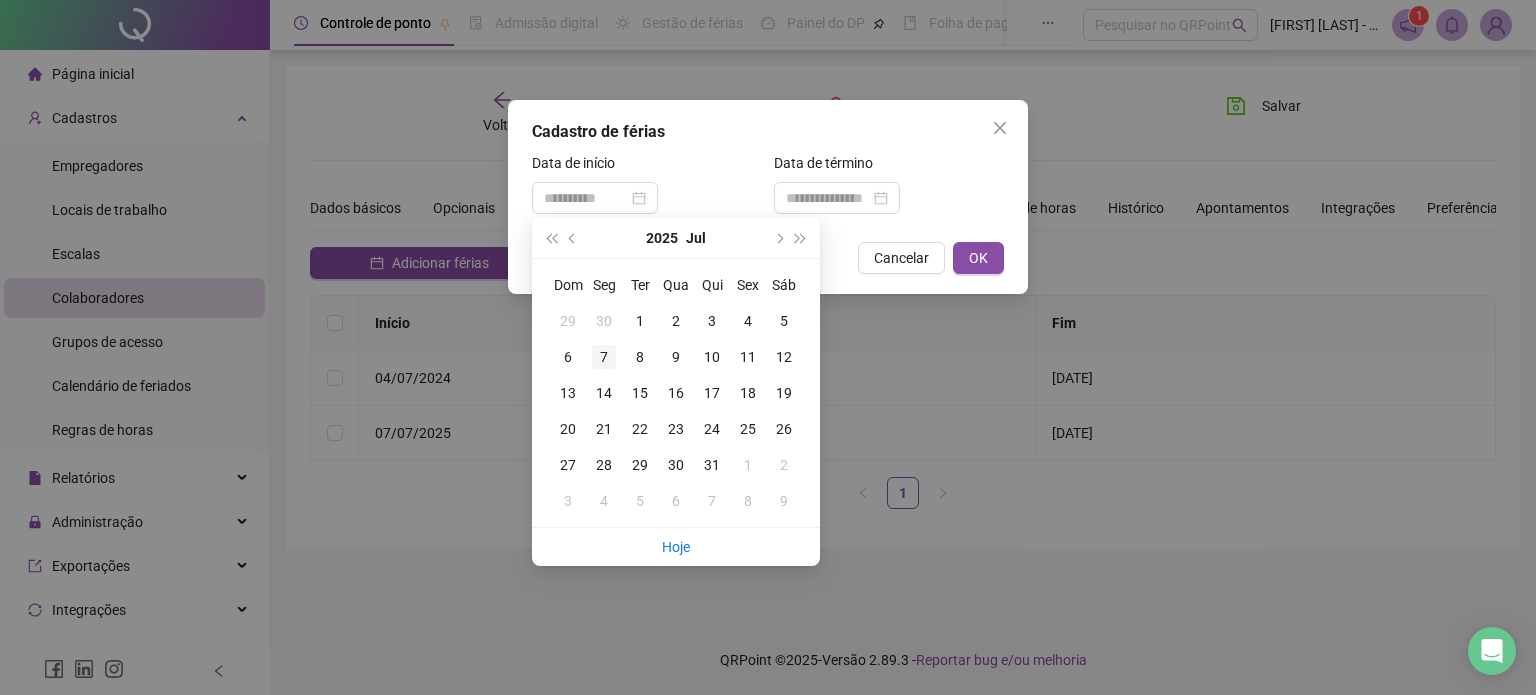 type on "**********" 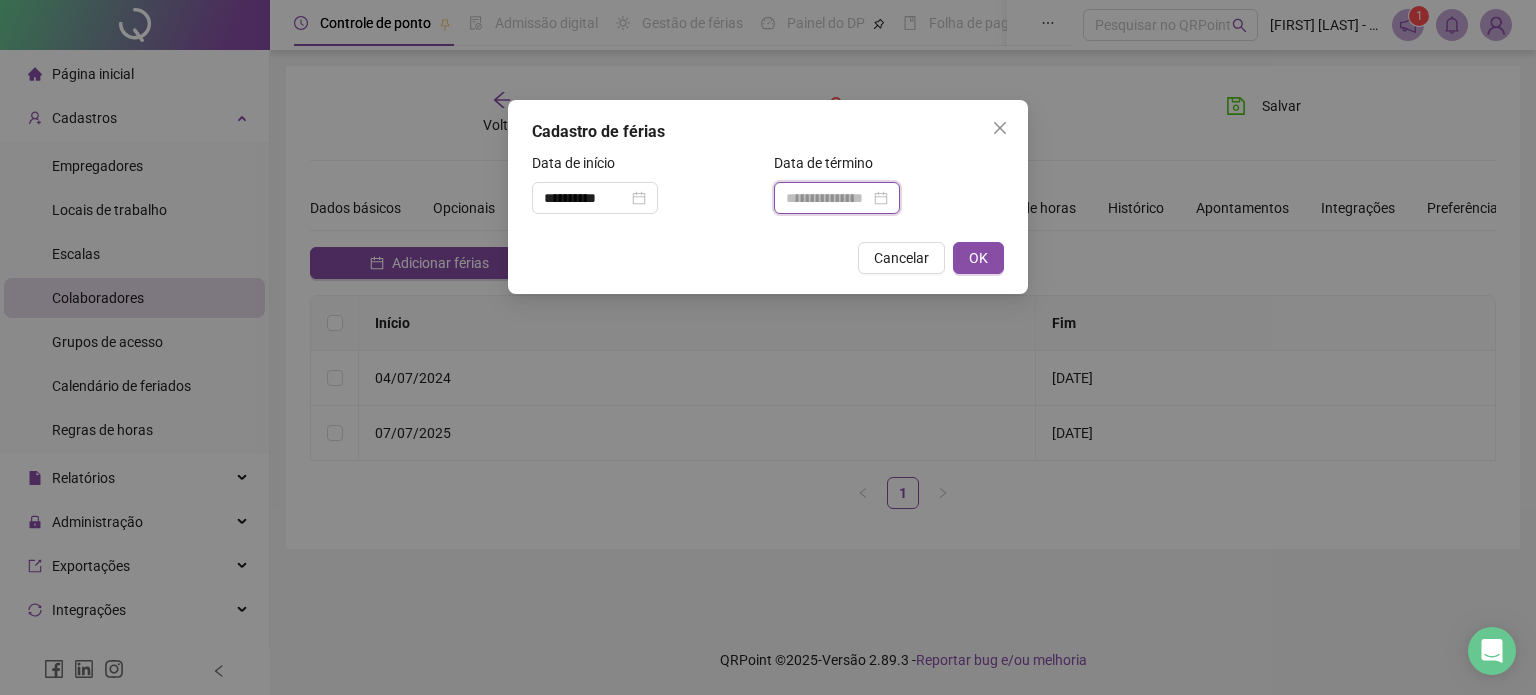 click at bounding box center (828, 198) 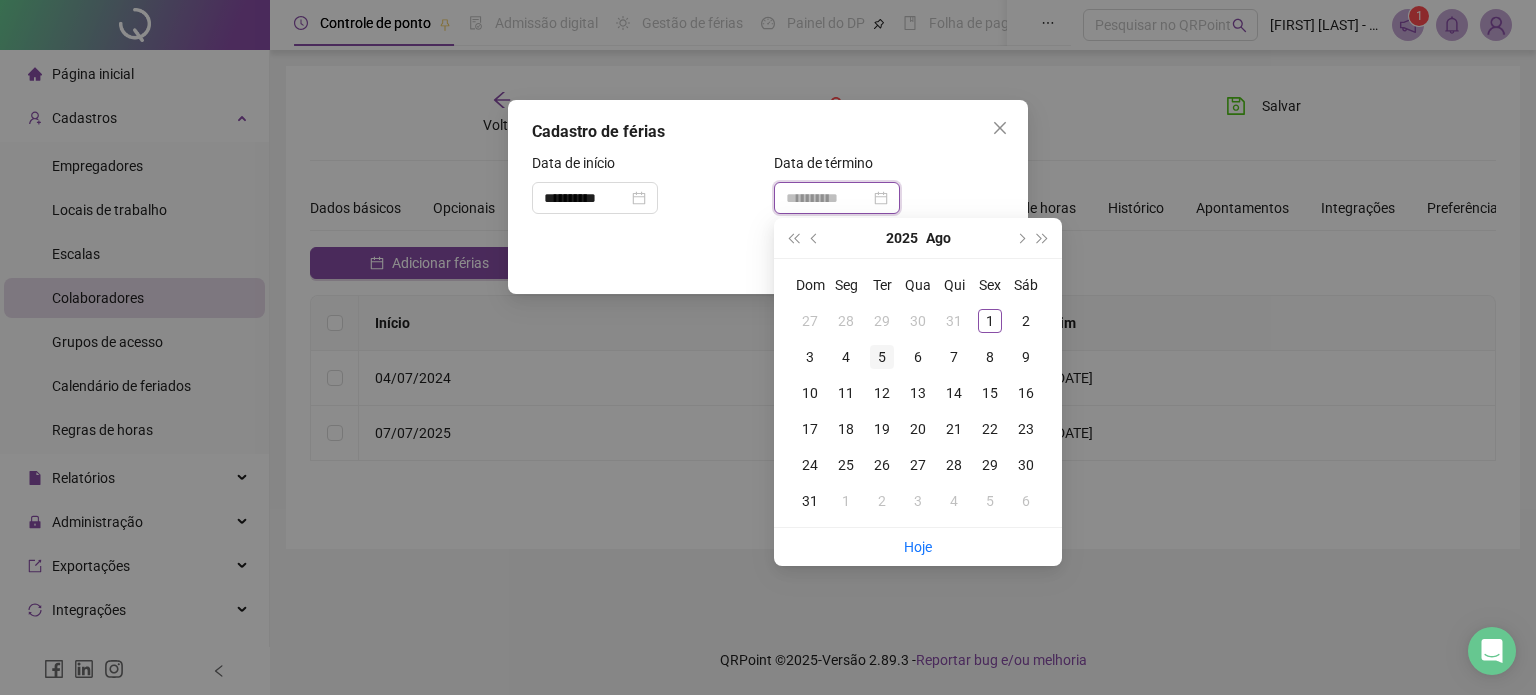 type on "**********" 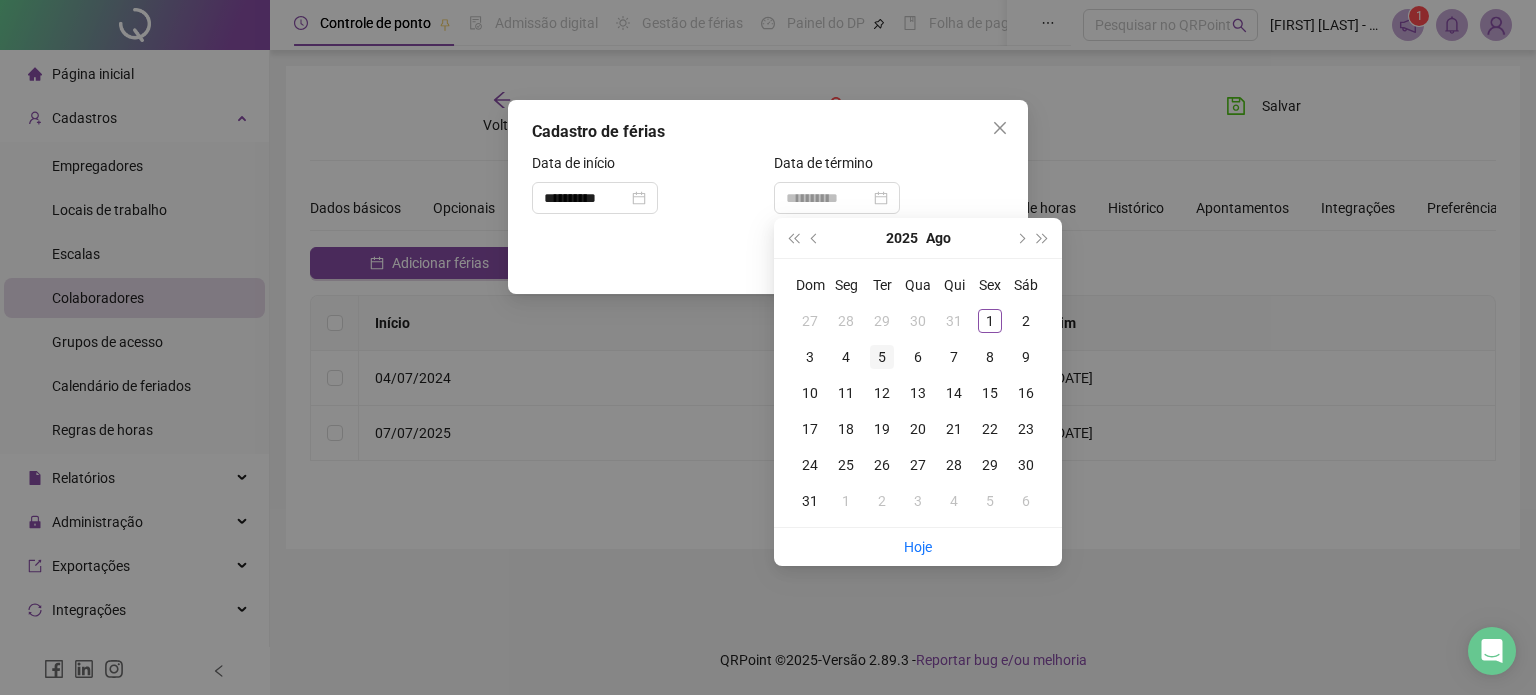 click on "5" at bounding box center (882, 357) 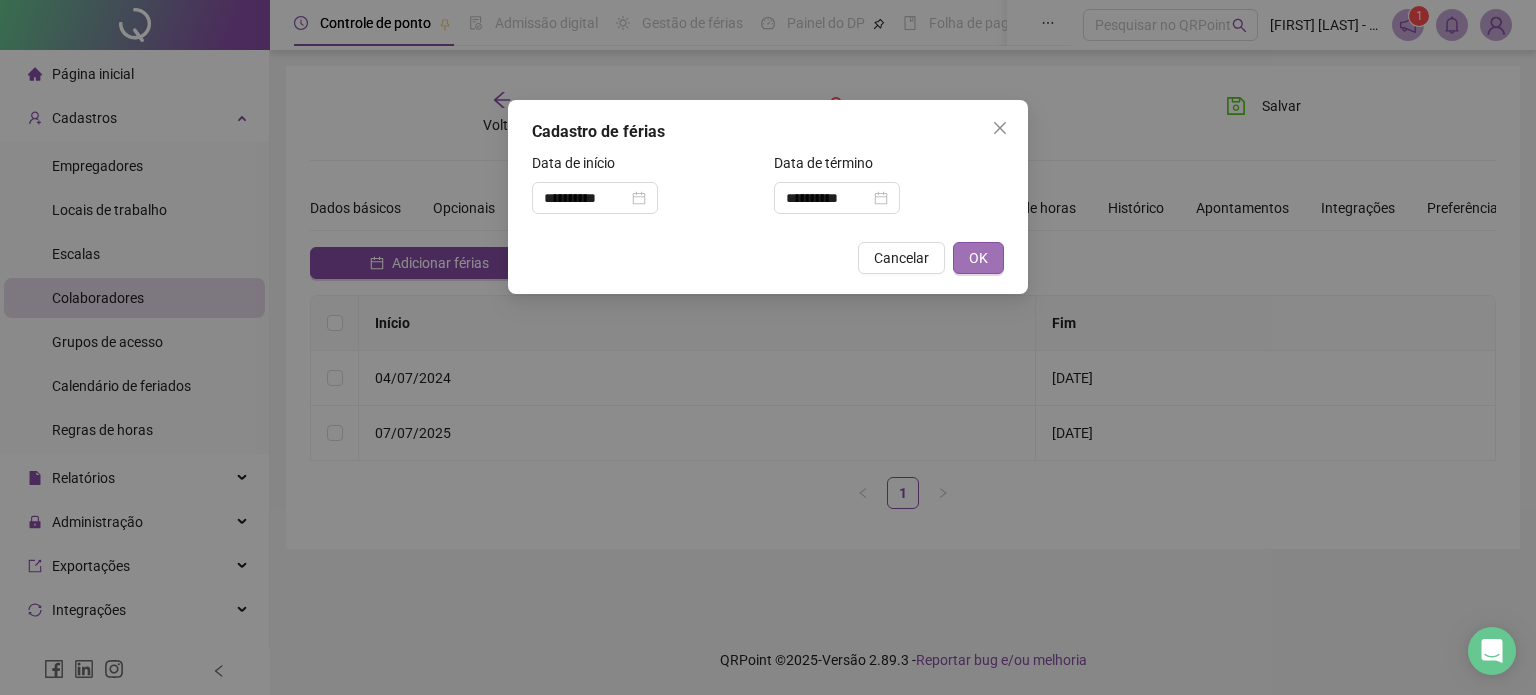 click on "OK" at bounding box center [978, 258] 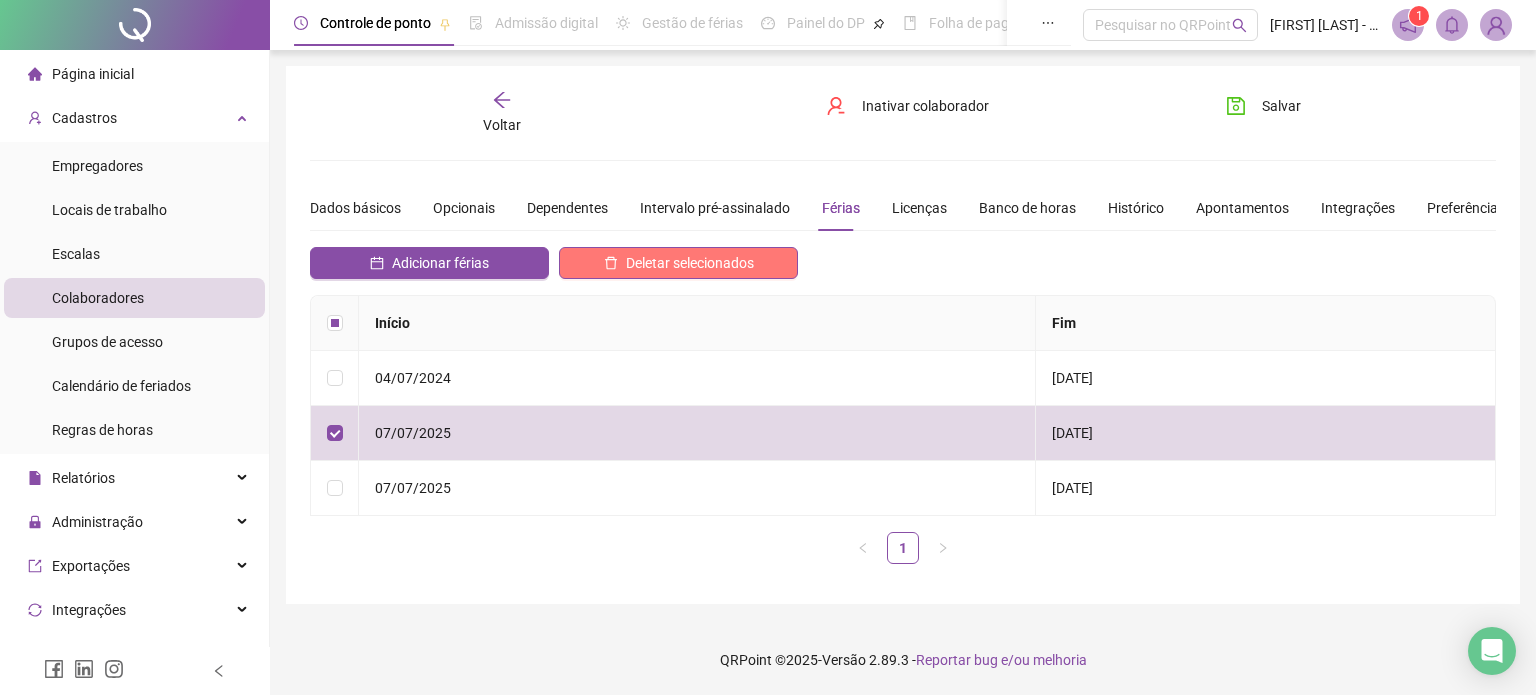 click on "Deletar selecionados" at bounding box center [690, 263] 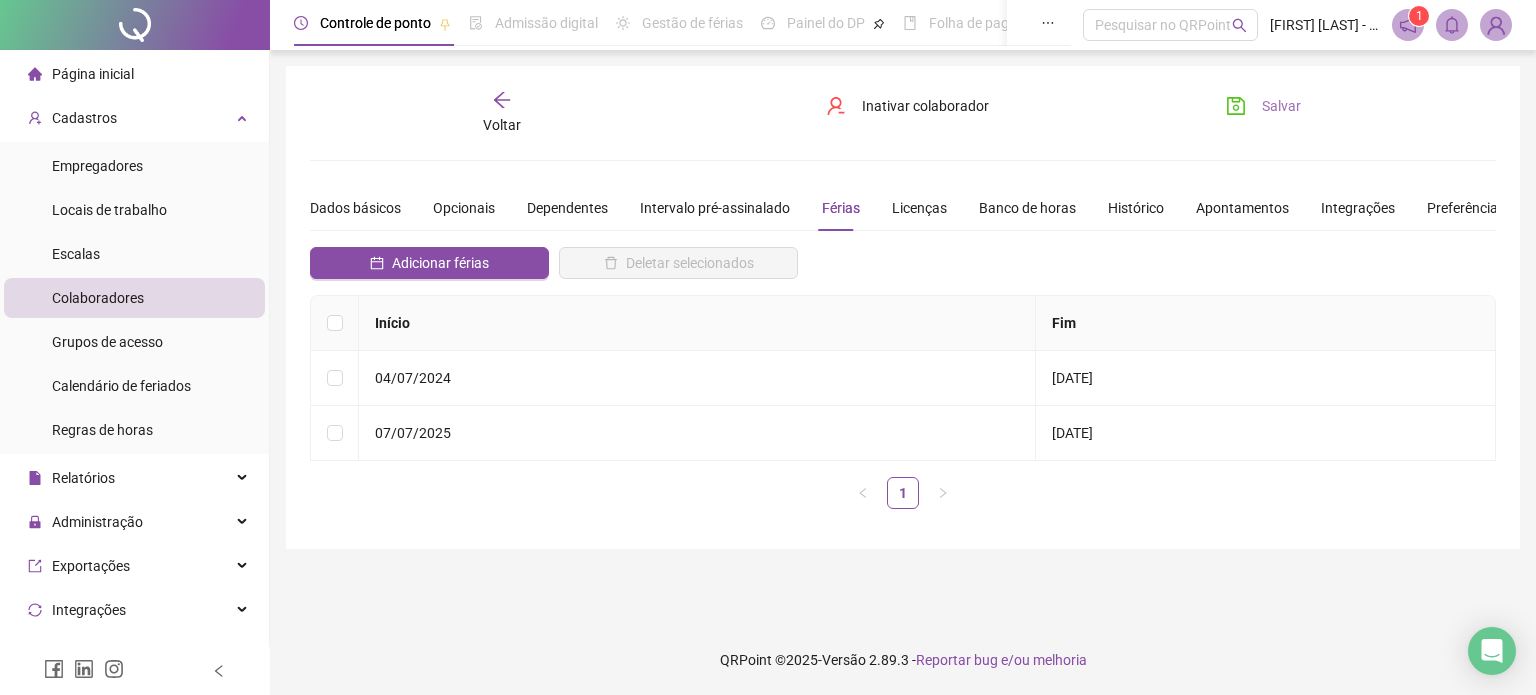 click 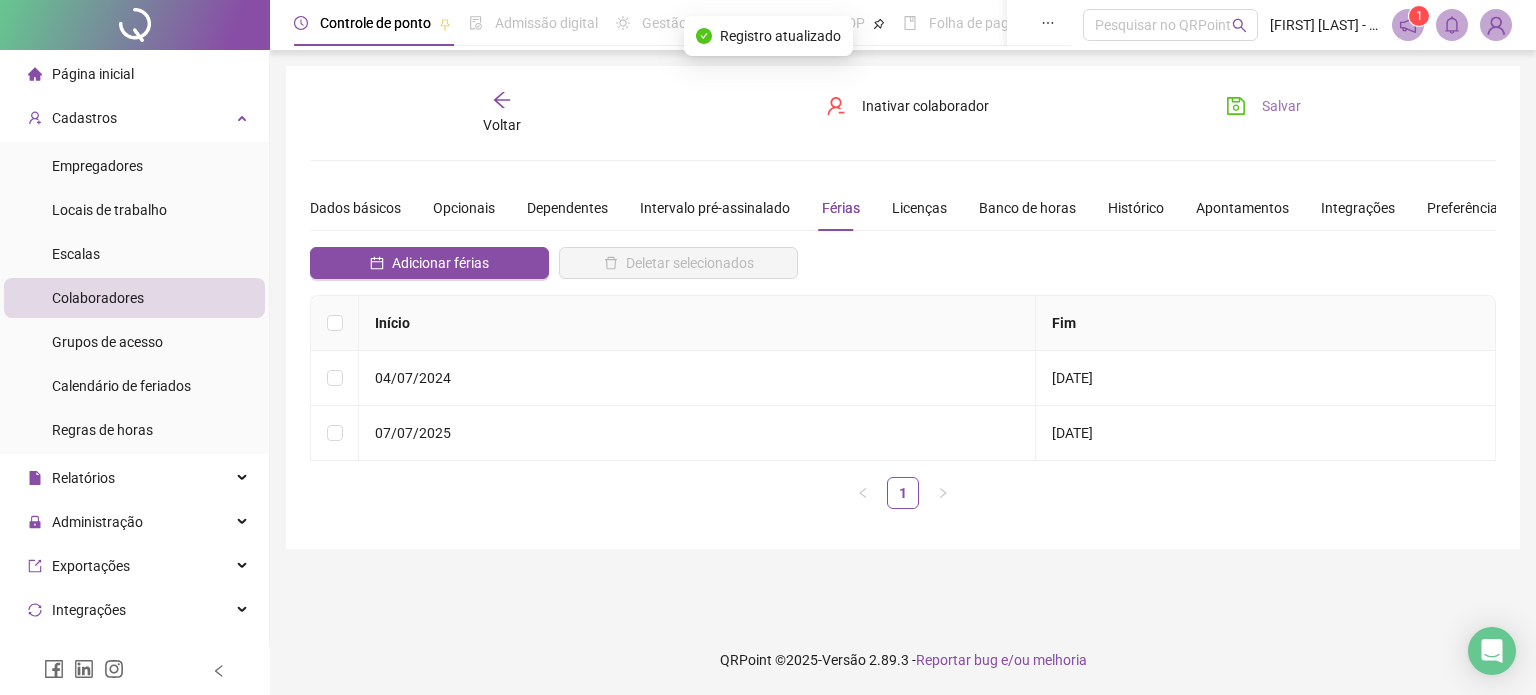 click 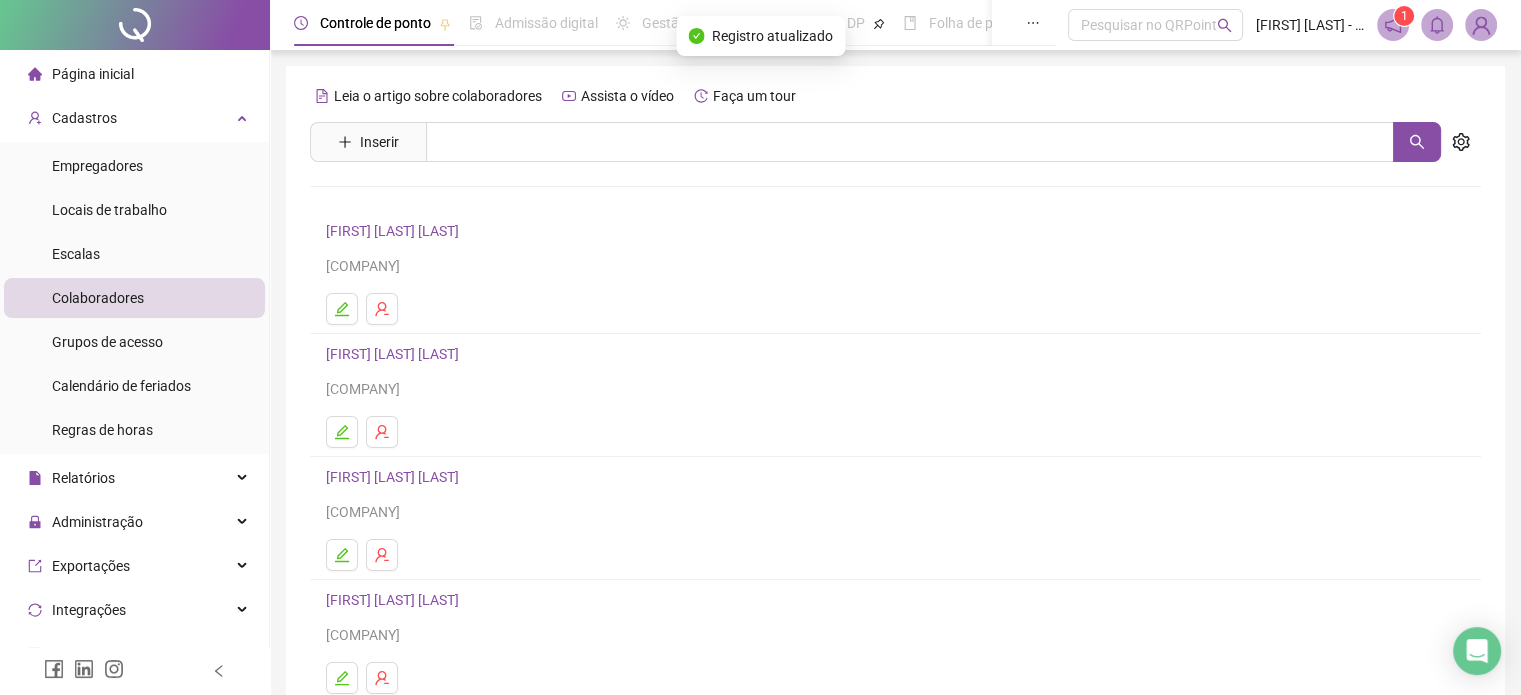 click on "Página inicial" at bounding box center (93, 74) 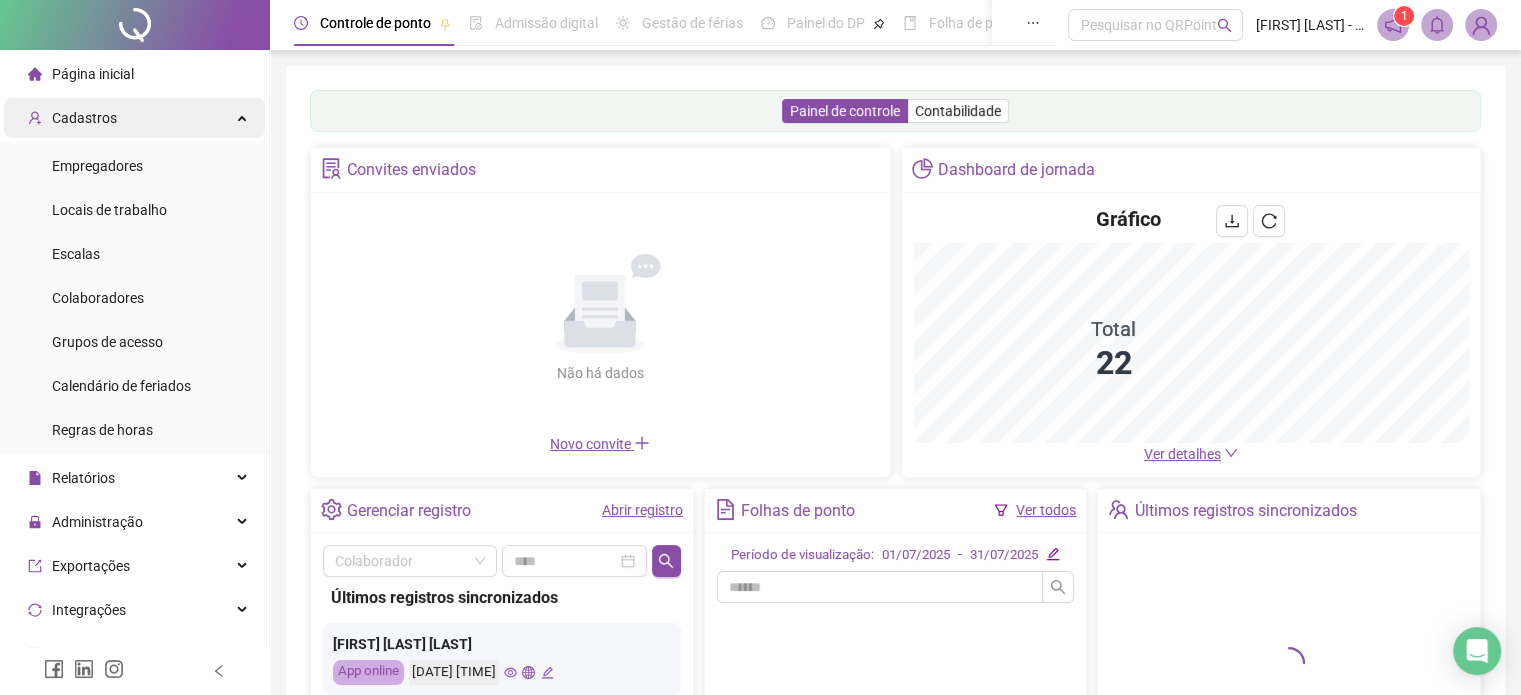 click on "Cadastros" at bounding box center (134, 118) 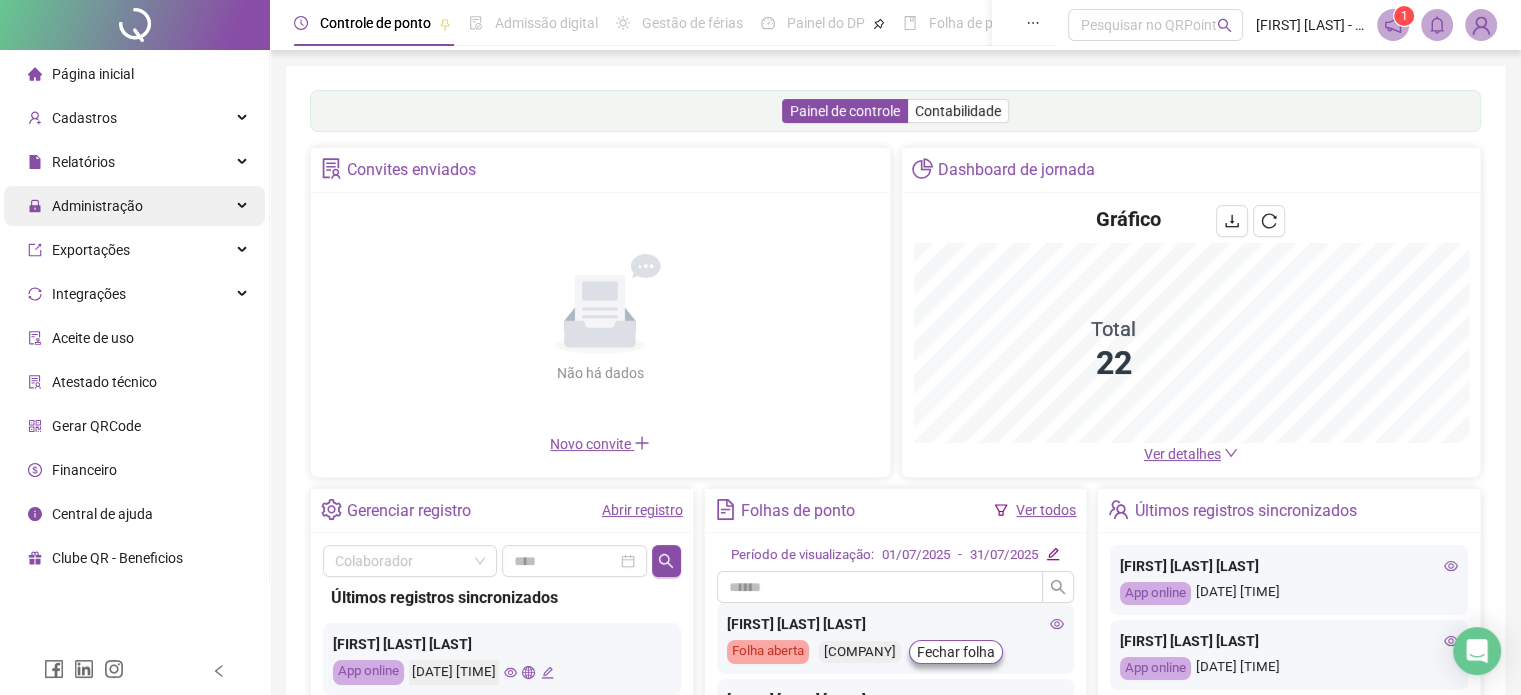 click on "Administração" at bounding box center [134, 206] 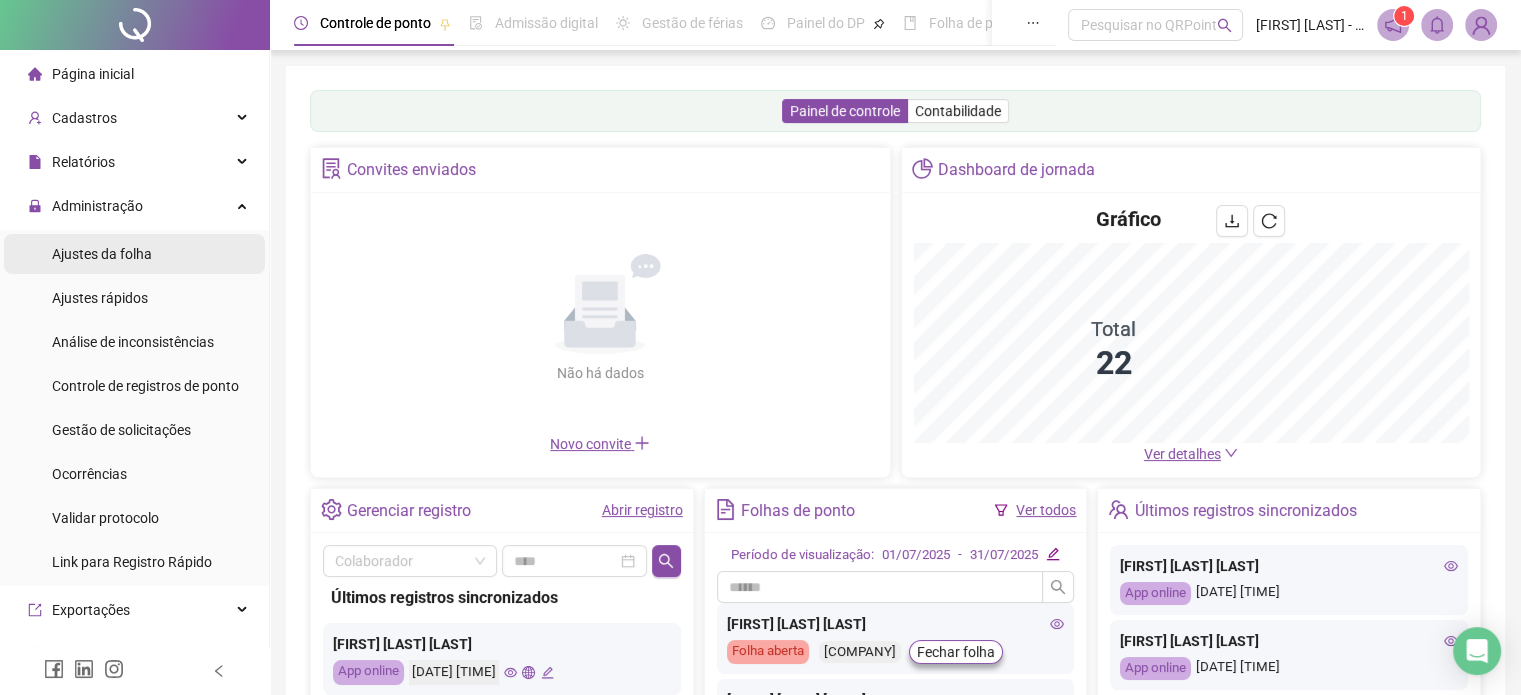 click on "Ajustes da folha" at bounding box center (134, 254) 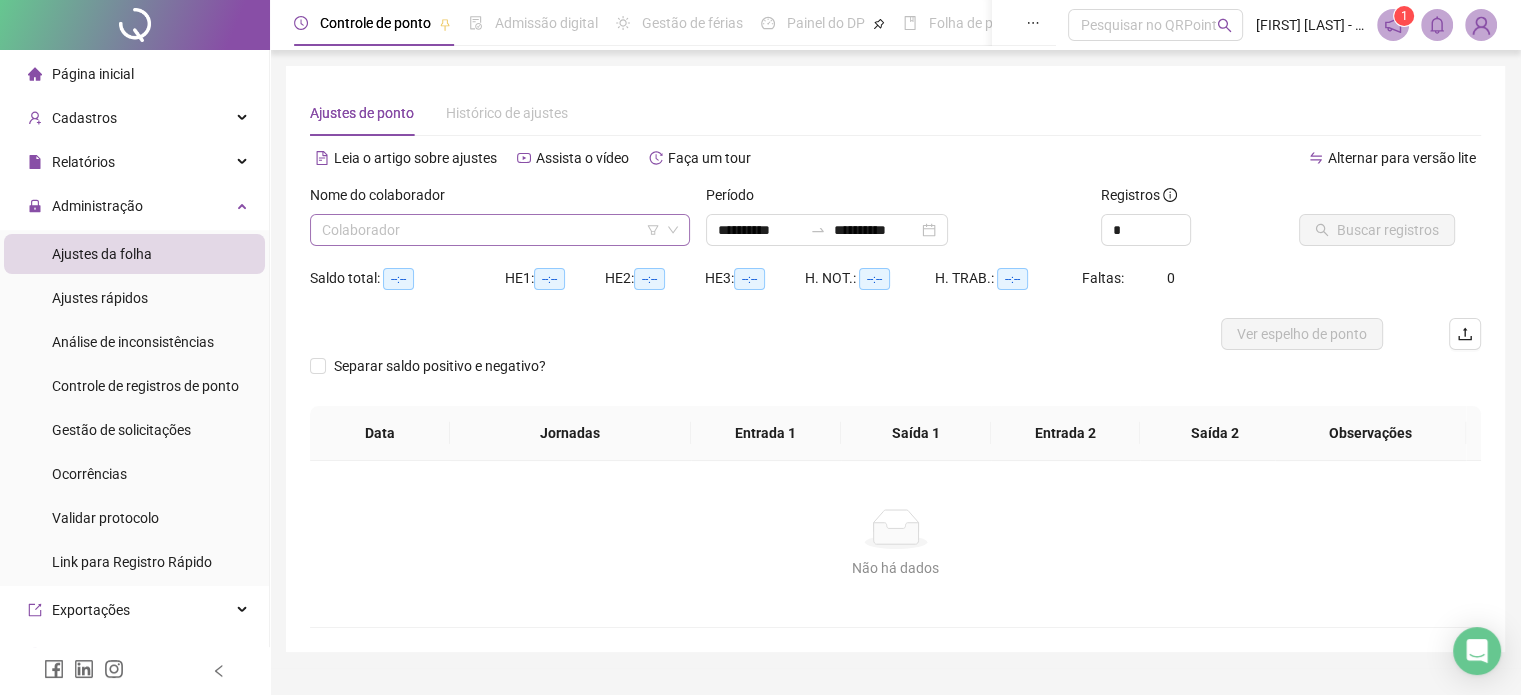click at bounding box center (491, 230) 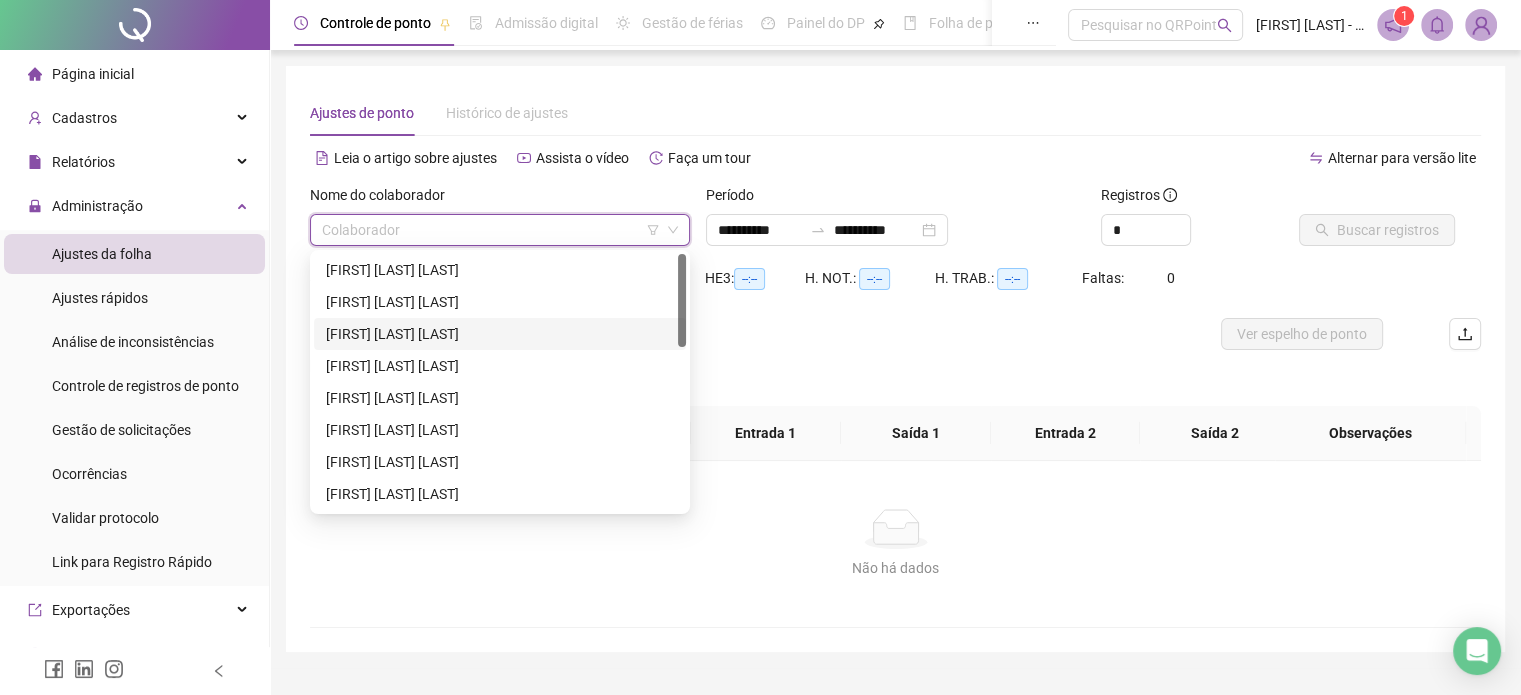 click on "[FIRST] [LAST] [LAST]" at bounding box center (500, 334) 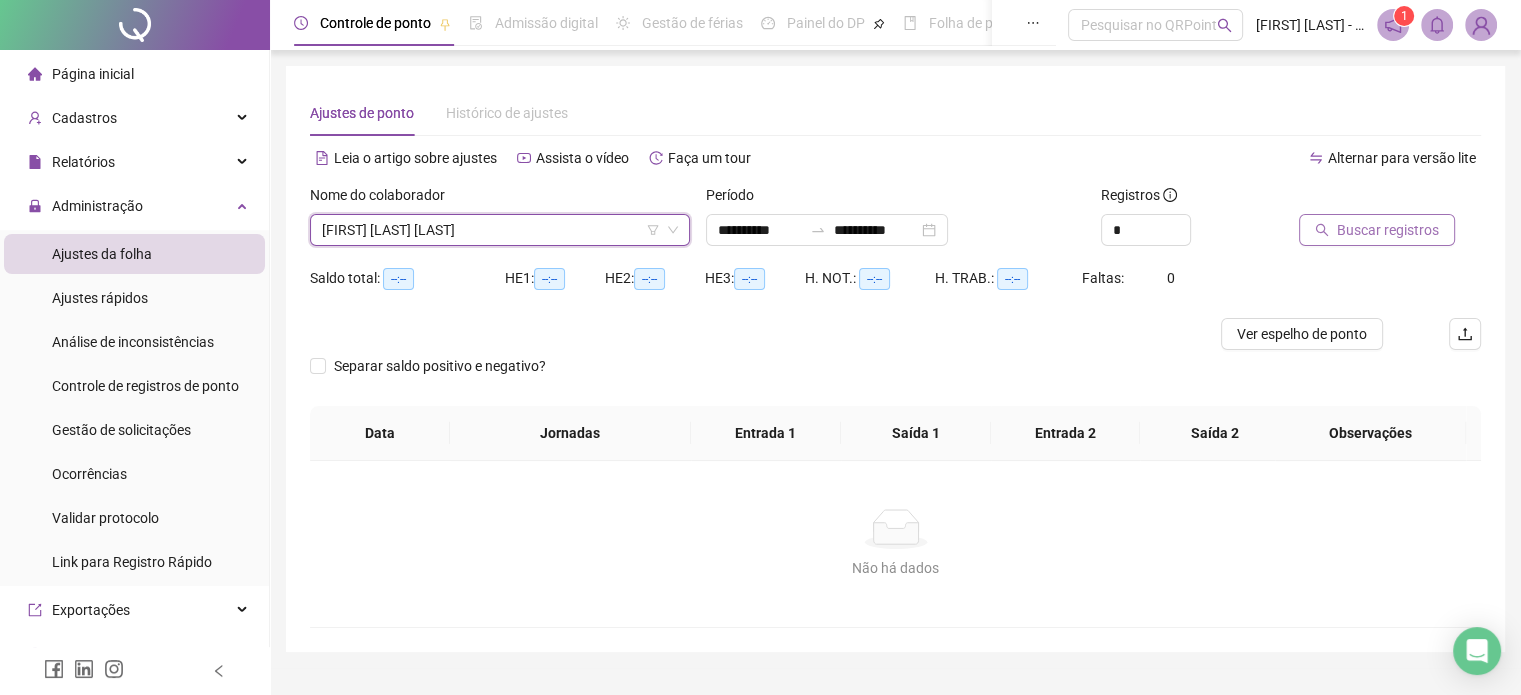 click on "Buscar registros" at bounding box center (1388, 230) 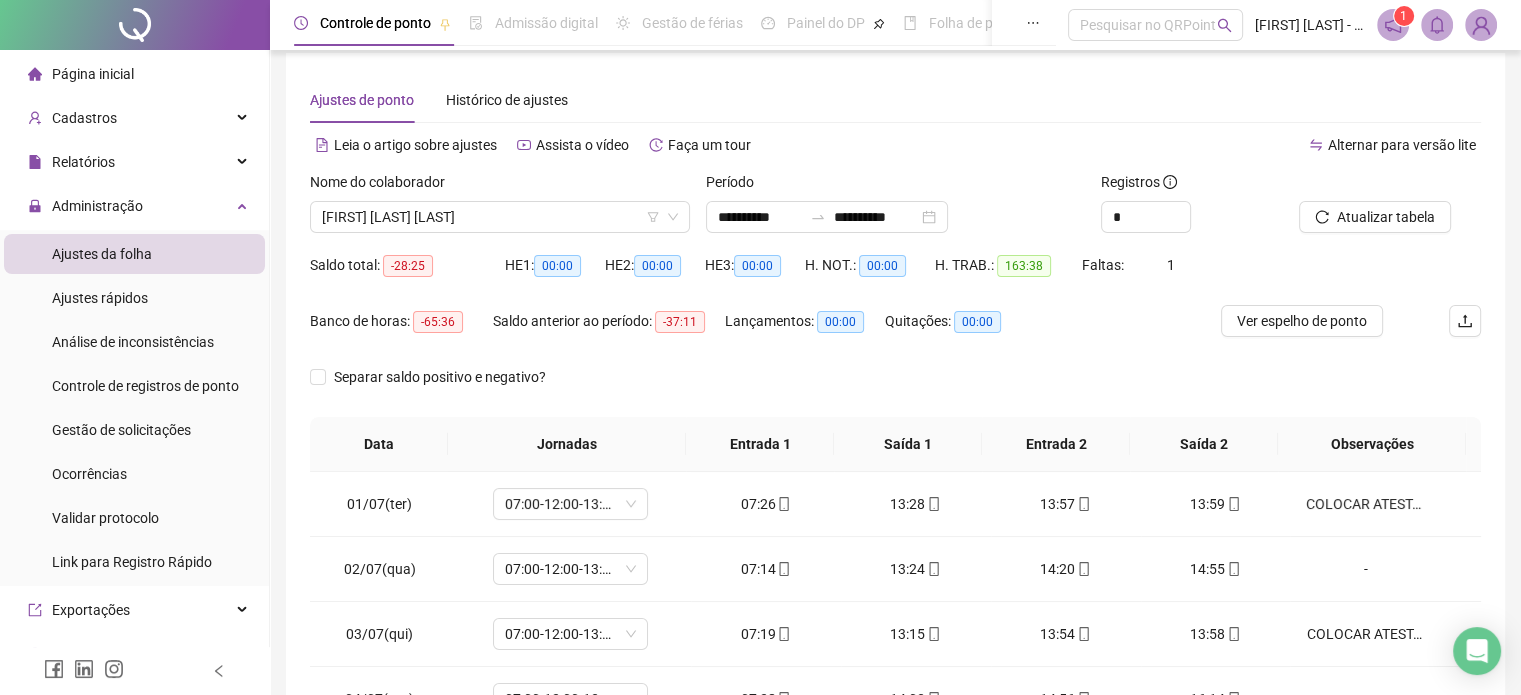 scroll, scrollTop: 326, scrollLeft: 0, axis: vertical 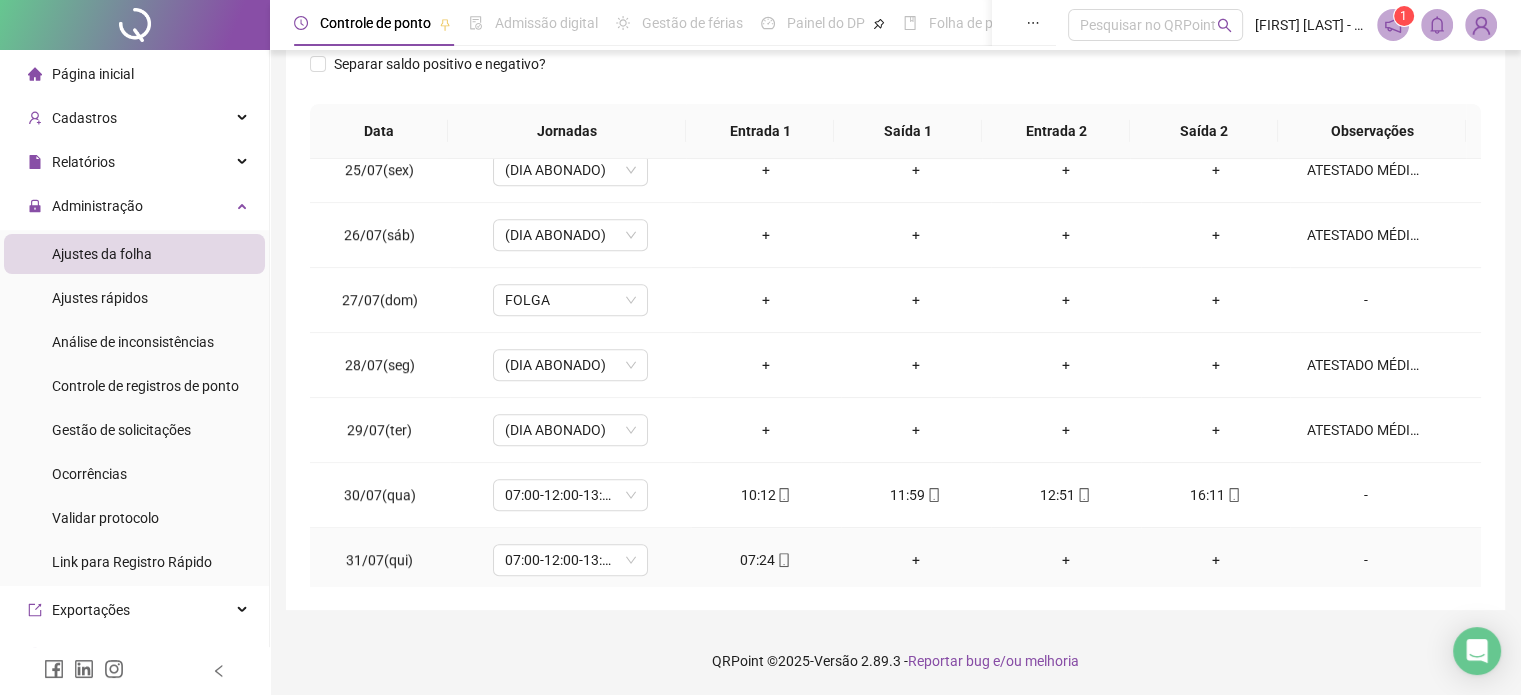click on "-" at bounding box center [1365, 560] 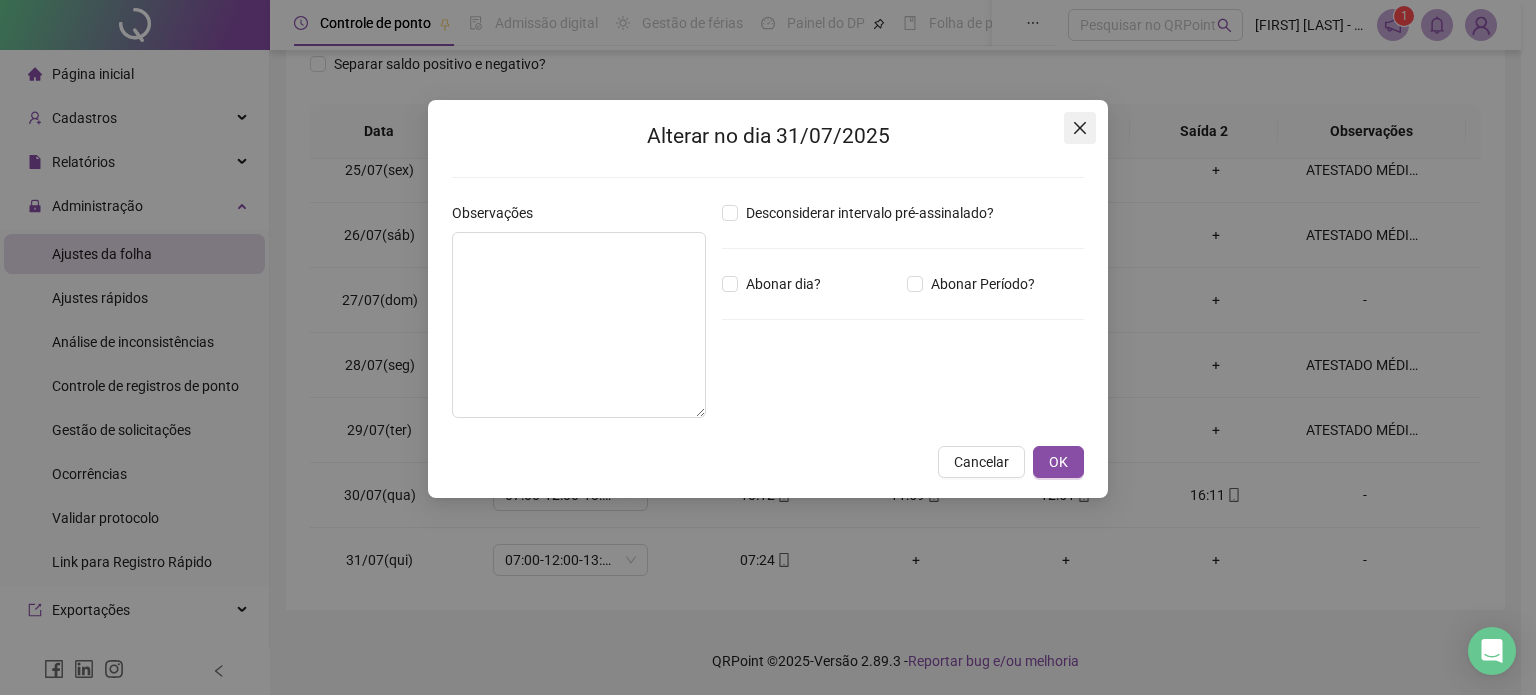 click 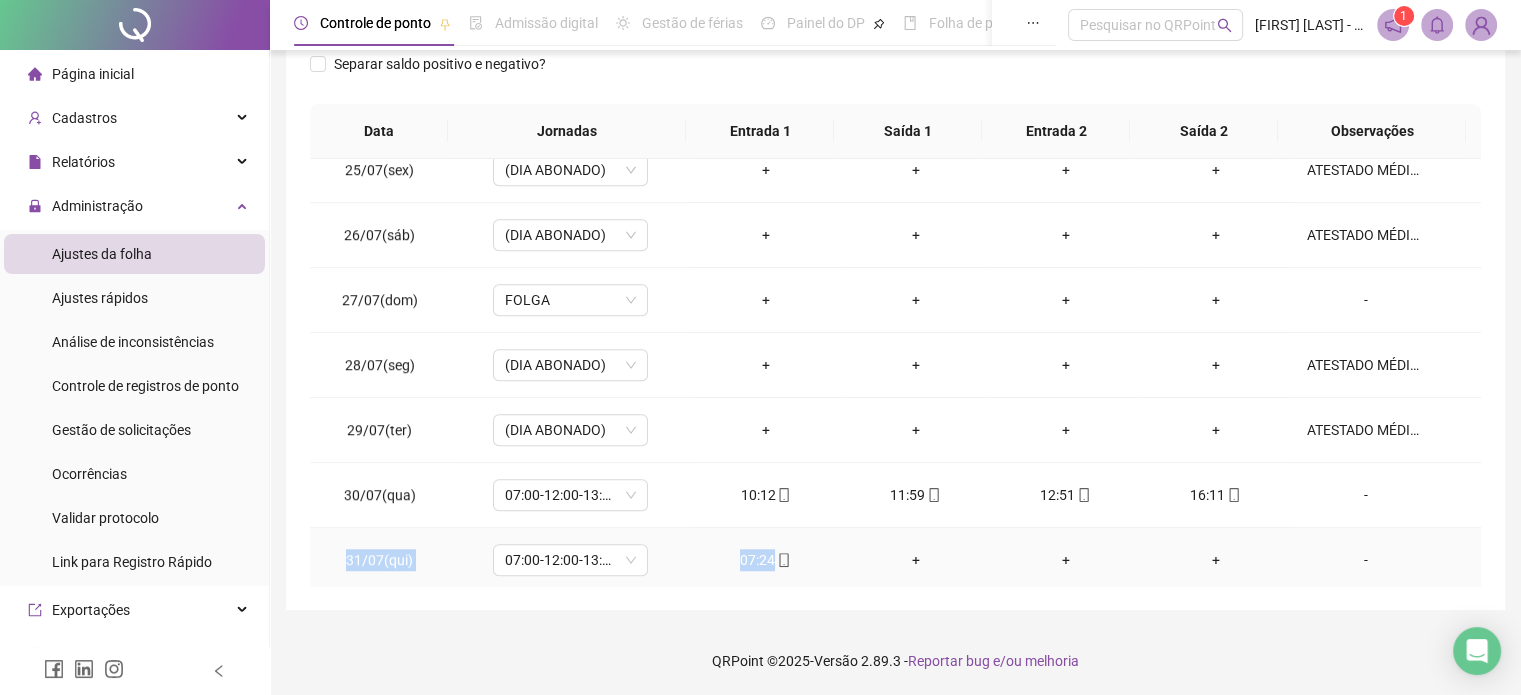 drag, startPoint x: 350, startPoint y: 551, endPoint x: 860, endPoint y: 549, distance: 510.00394 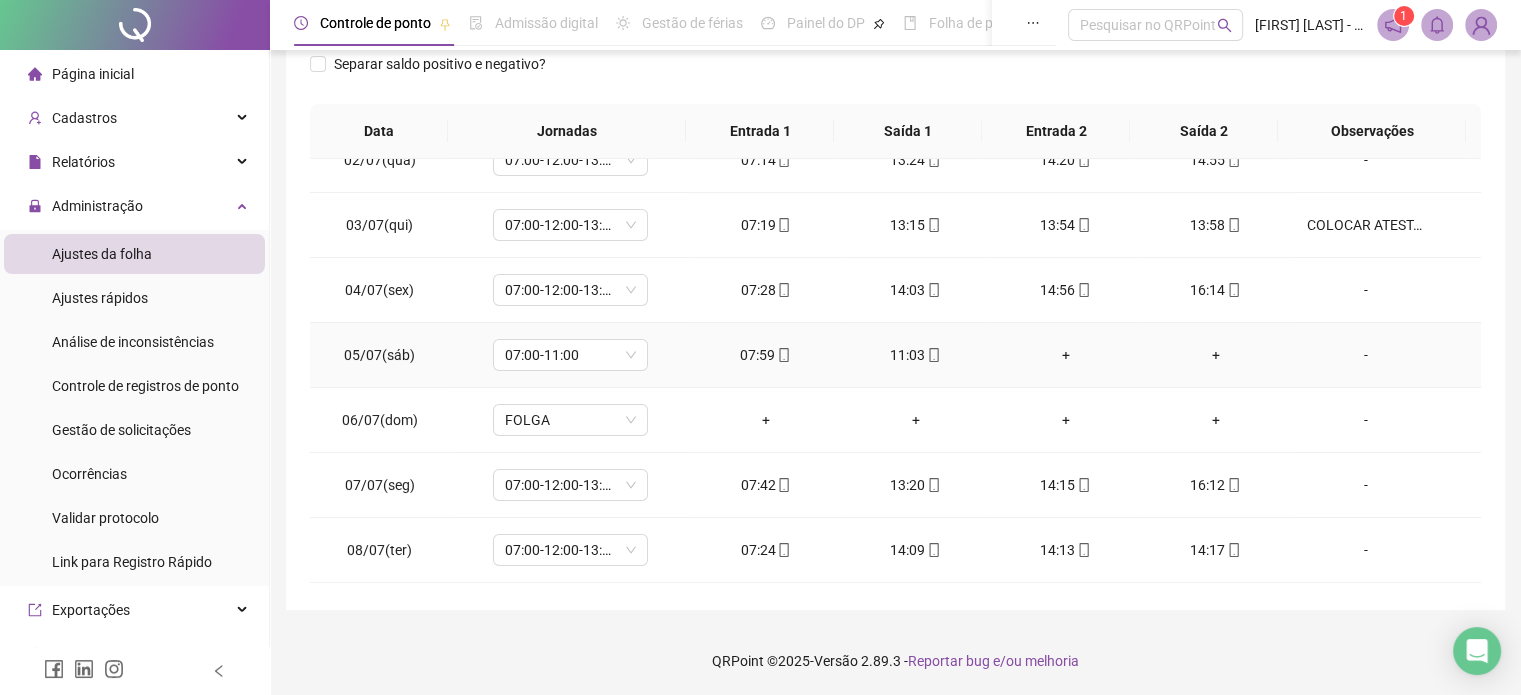 scroll, scrollTop: 0, scrollLeft: 0, axis: both 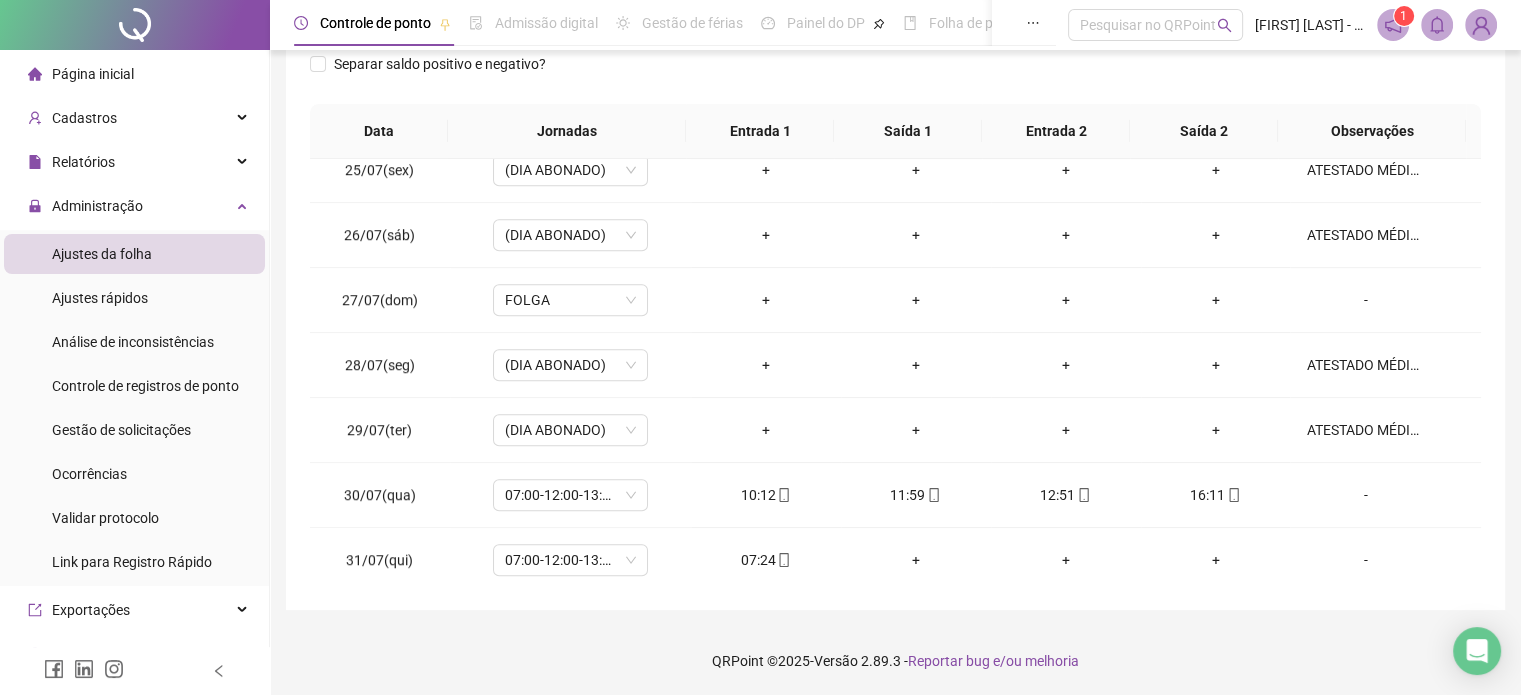 click on "**********" at bounding box center [895, 175] 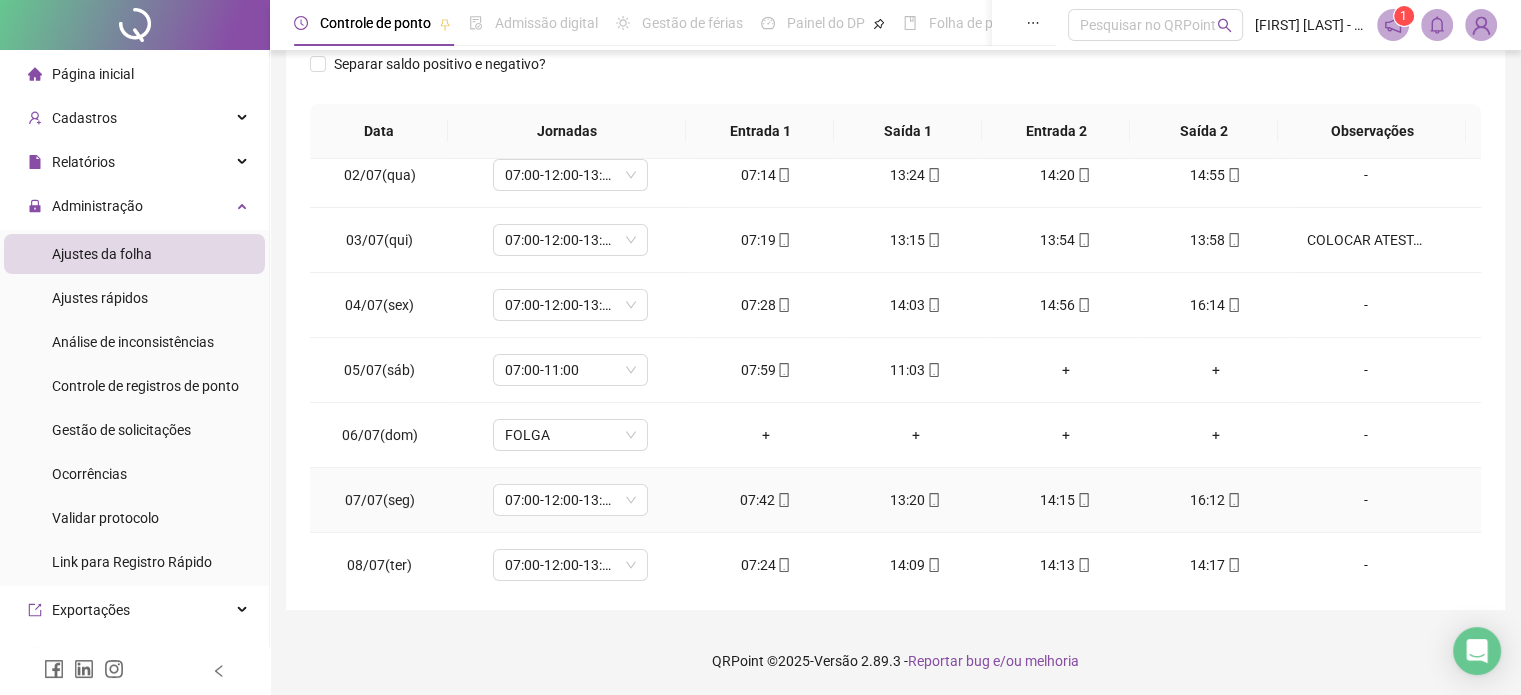 scroll, scrollTop: 0, scrollLeft: 0, axis: both 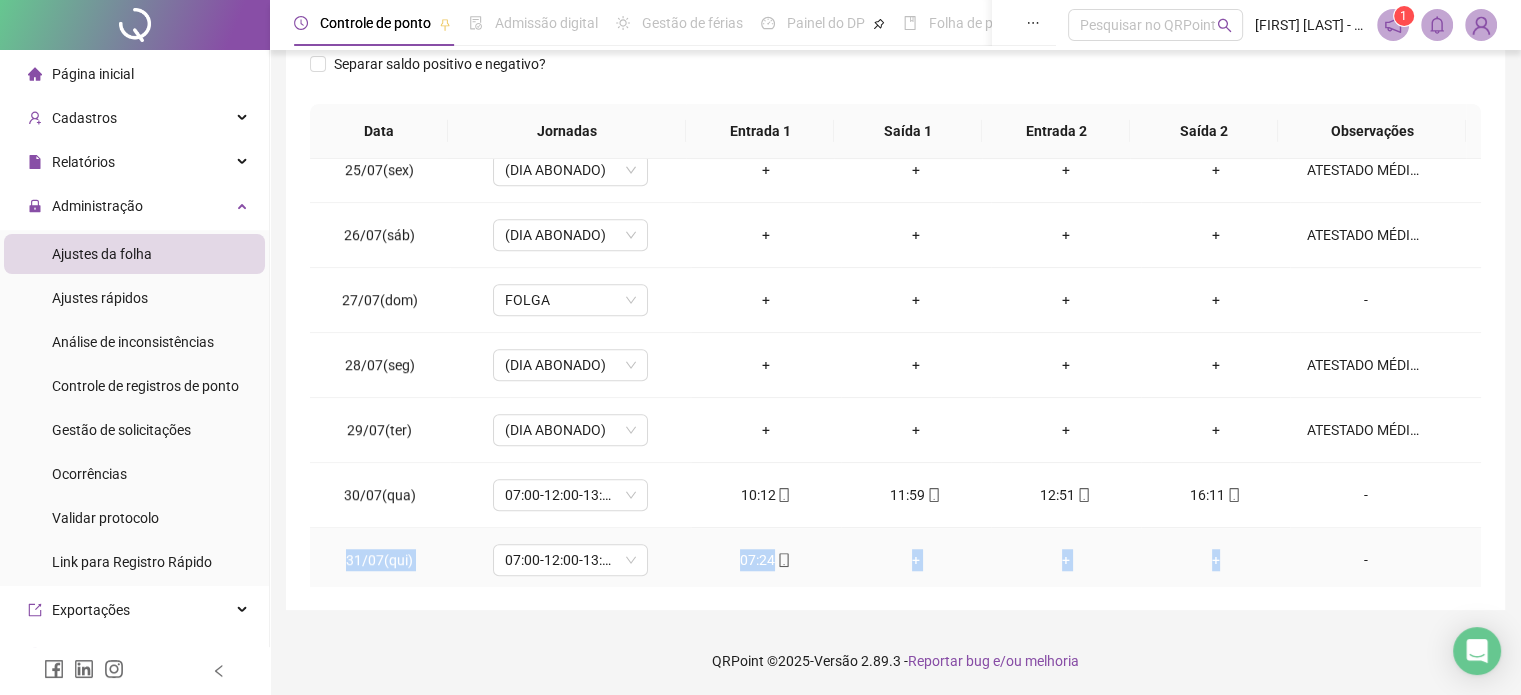drag, startPoint x: 350, startPoint y: 550, endPoint x: 1234, endPoint y: 552, distance: 884.00226 